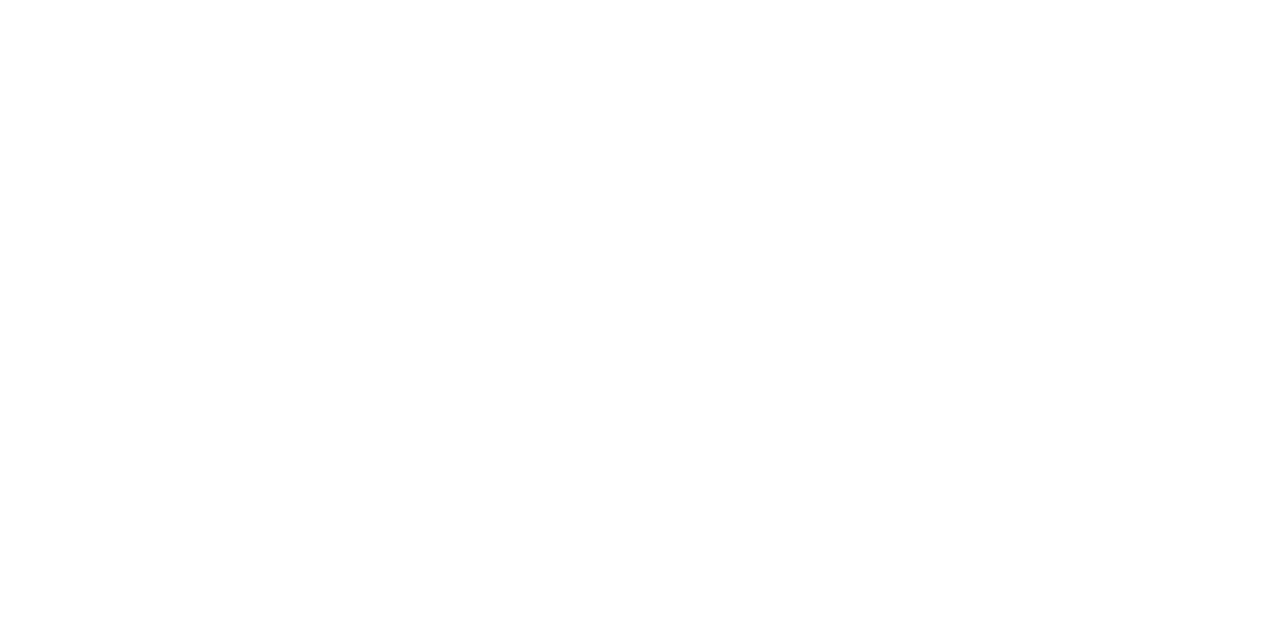 scroll, scrollTop: 0, scrollLeft: 0, axis: both 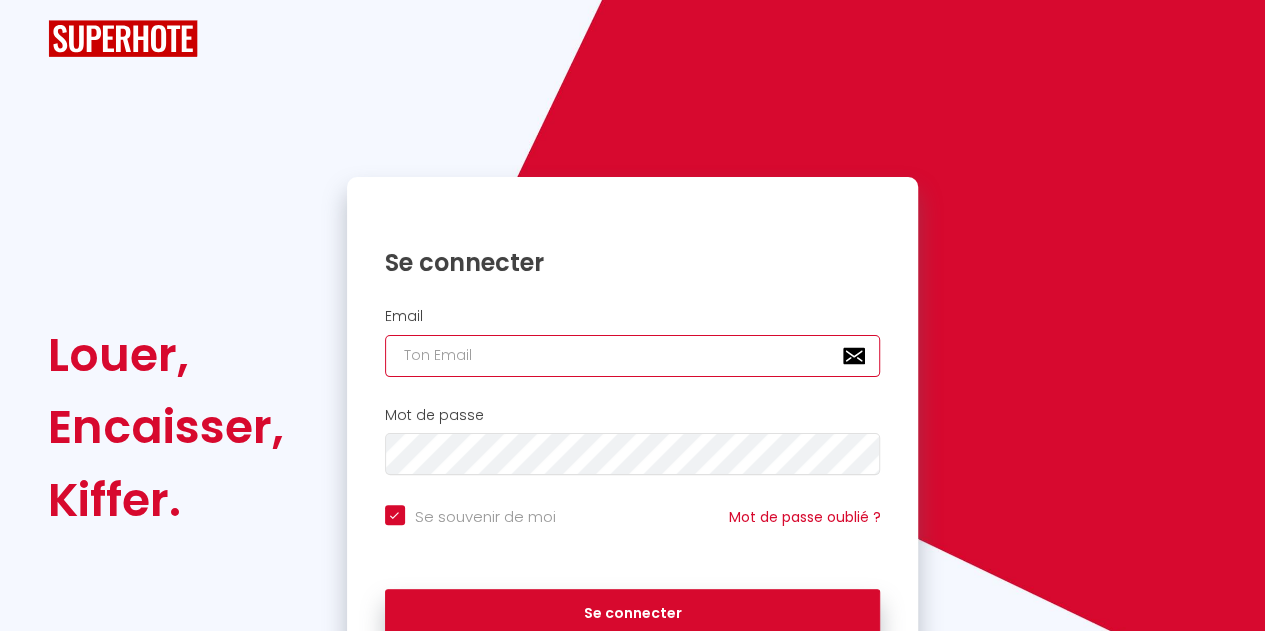 click at bounding box center (633, 356) 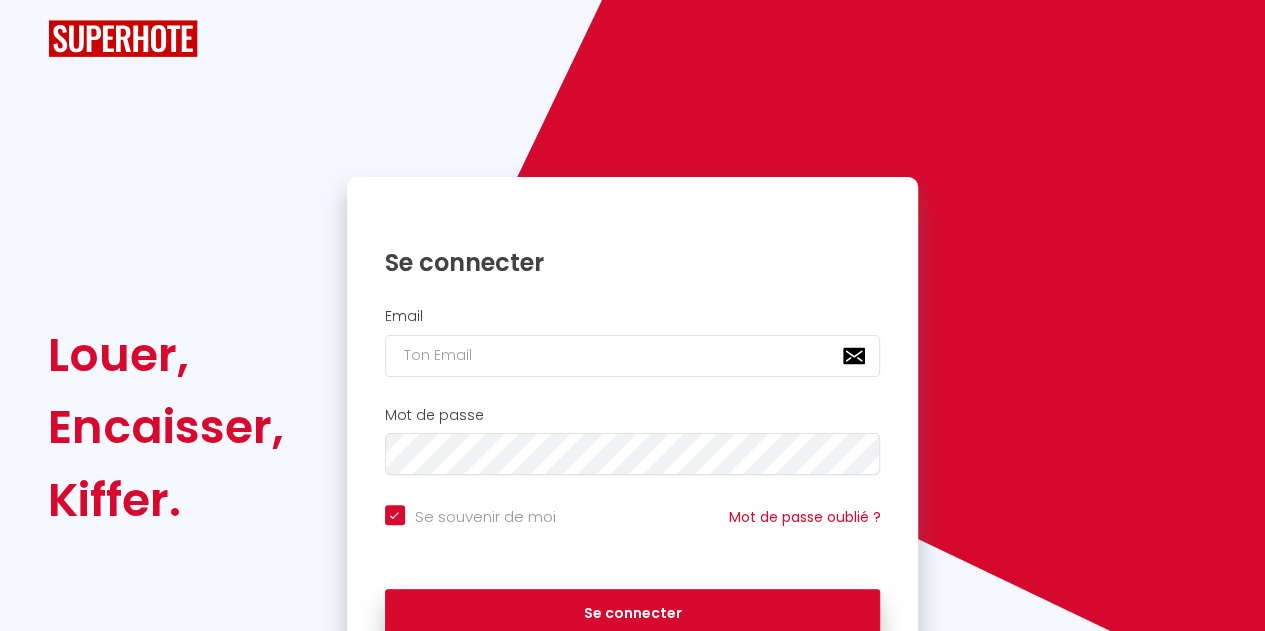 click on "Se souvenir de moi" at bounding box center (470, 515) 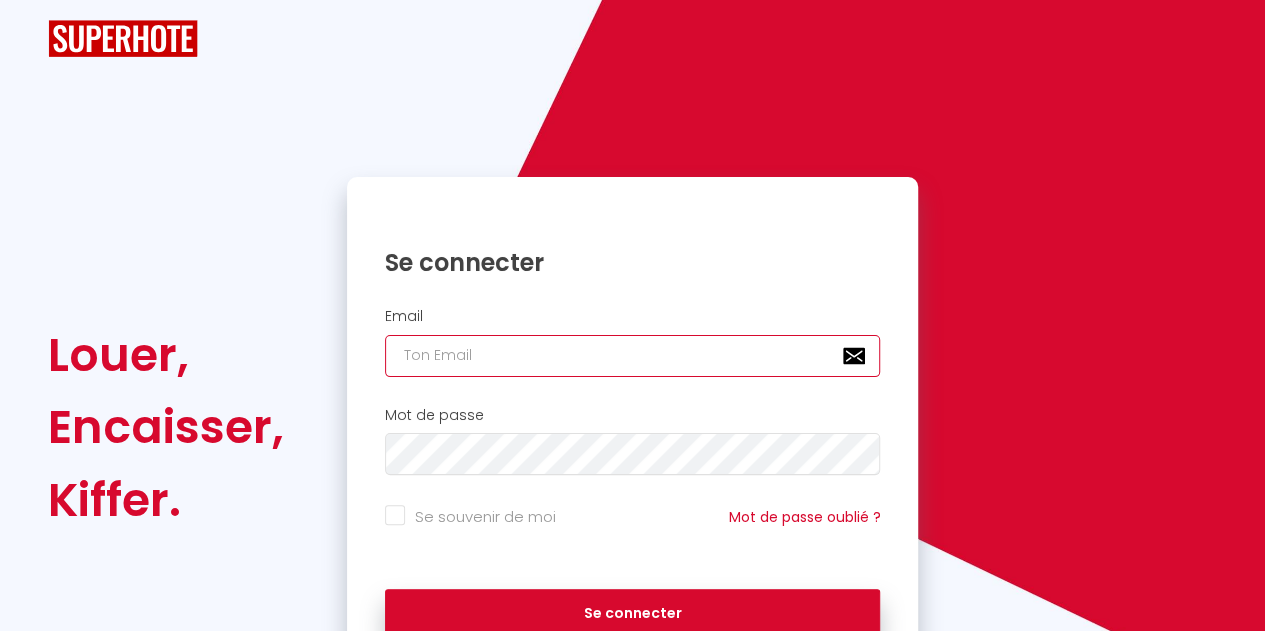 click at bounding box center (633, 356) 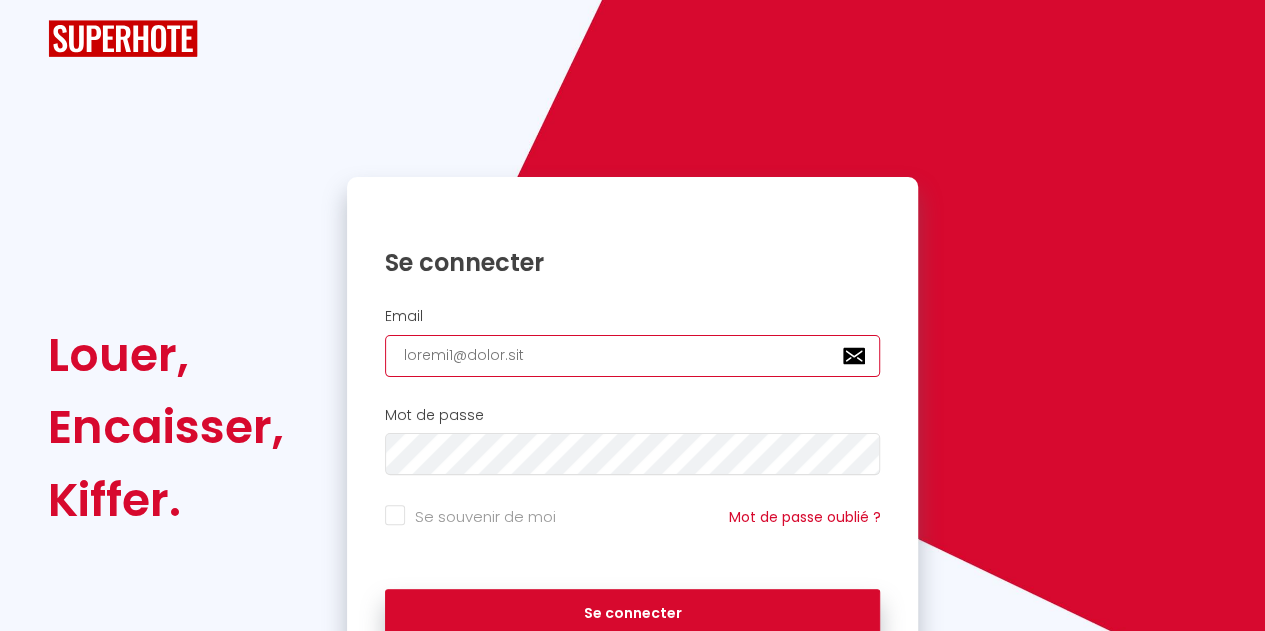 type on "loremi1@dolor.sit" 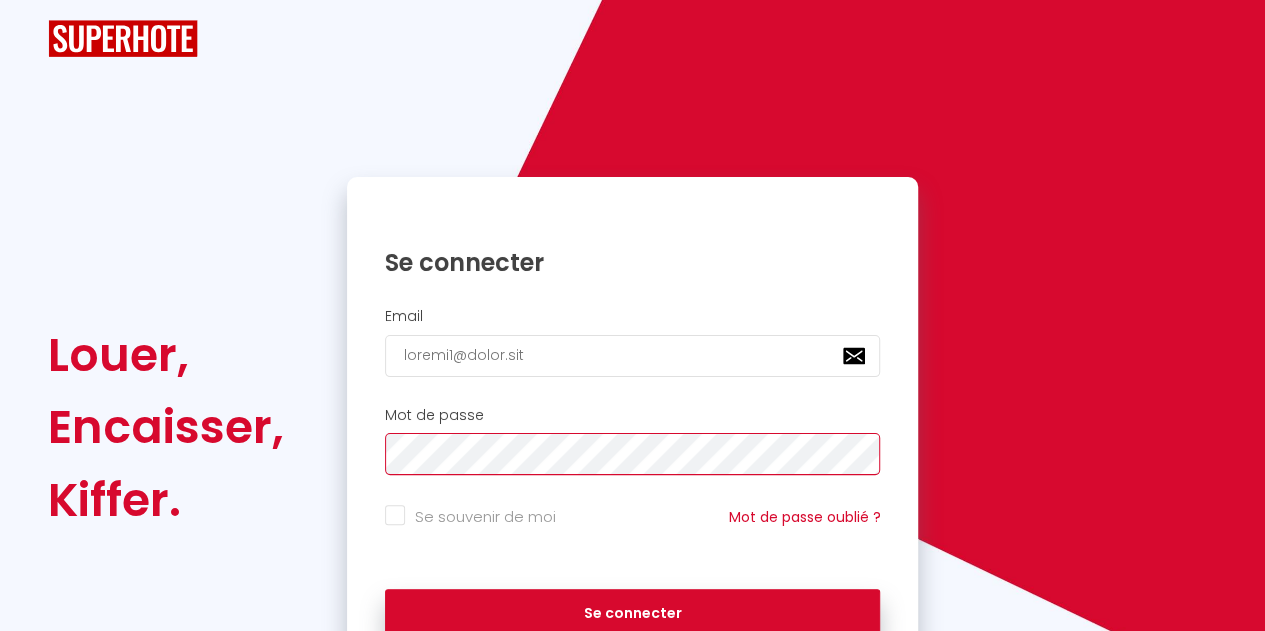 click on "Se connecter" at bounding box center [633, 614] 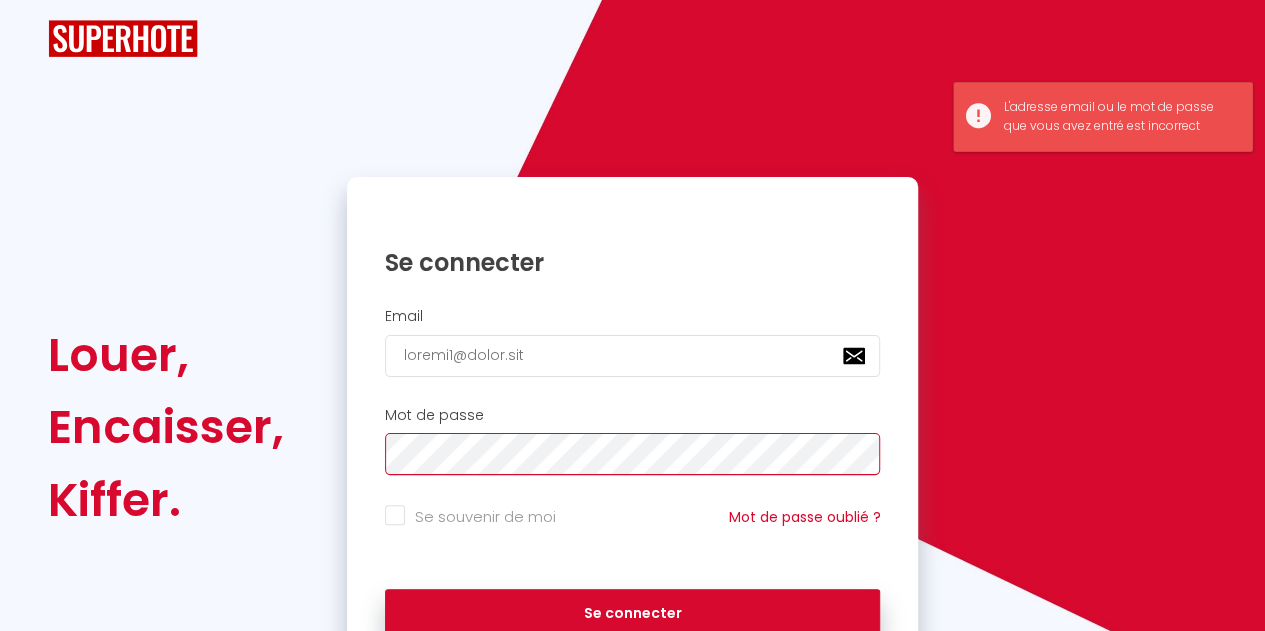 click on "Se connecter" at bounding box center (633, 614) 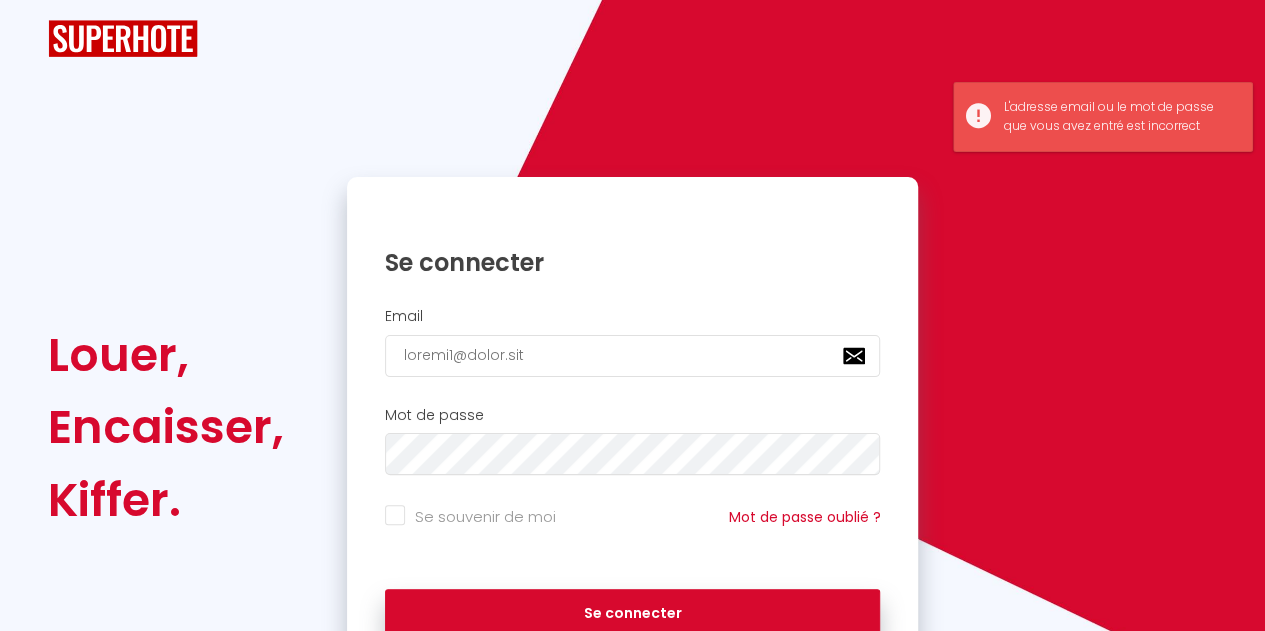 click on "Lo ipsumdol si ame   Con ad elits doeius ?" at bounding box center (633, 527) 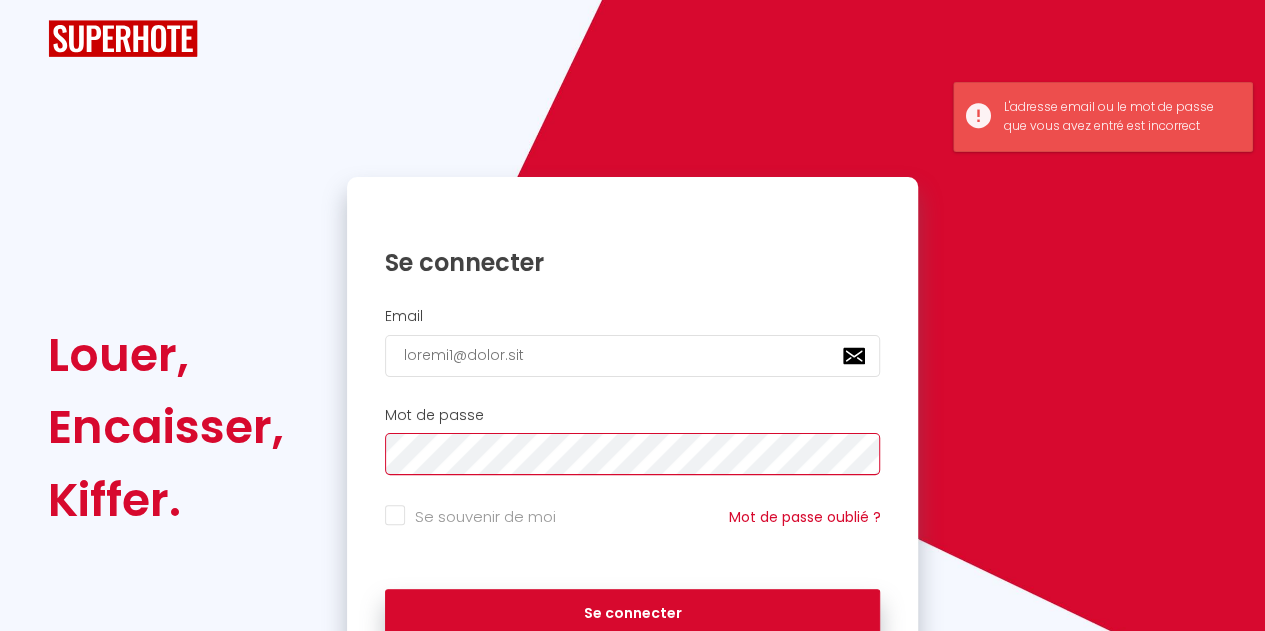 click on "Lorem,
Ipsumdolo,
Sitame.
Co adipiscin
Elits   doeius4@tempo.inc   Utl et dolor       Ma aliquaen ad min   Ven qu nostr exerci ?     Ul laborisni" at bounding box center (632, 428) 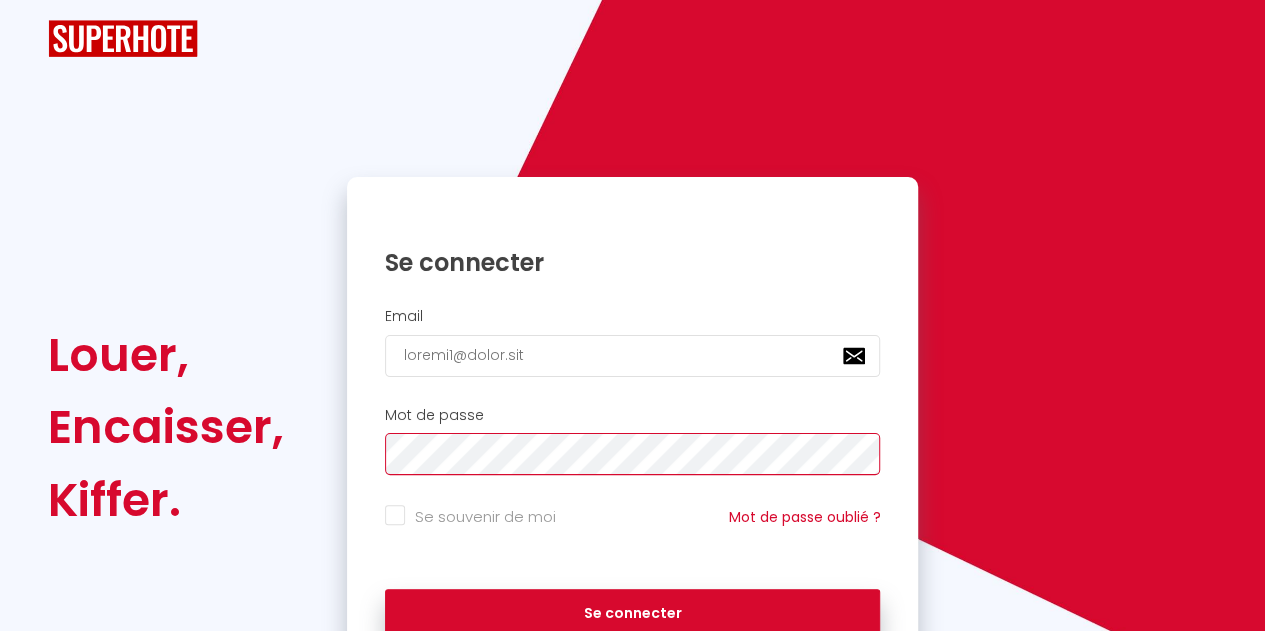 click on "Se connecter" at bounding box center (633, 614) 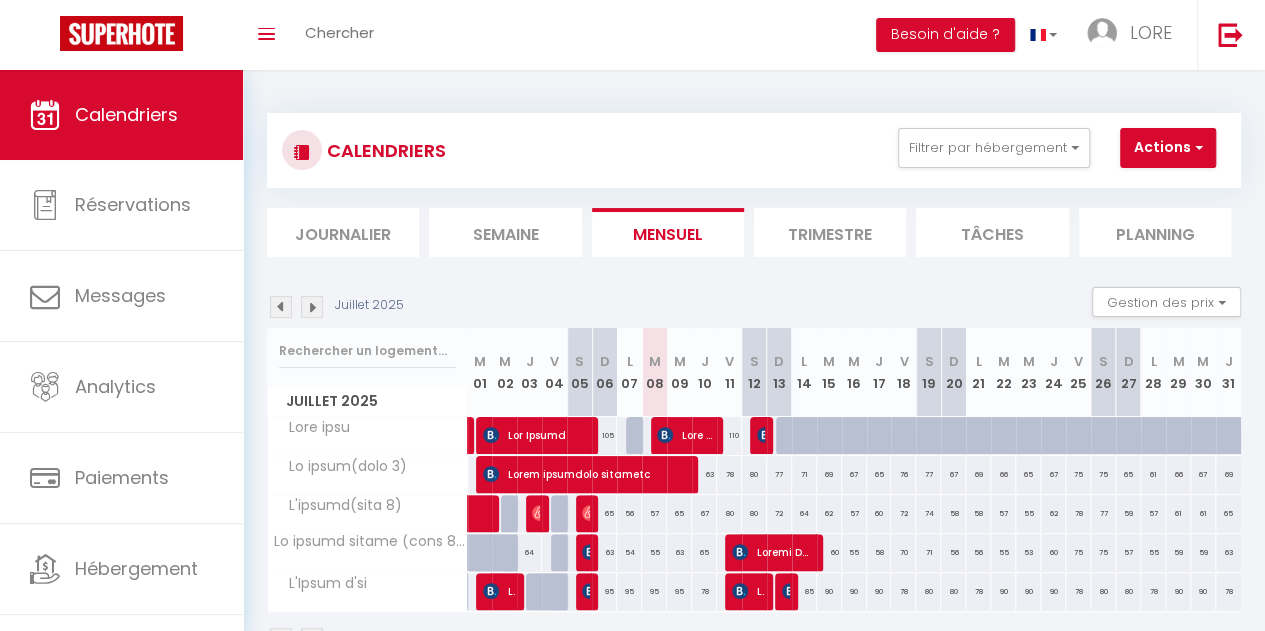 click at bounding box center (788, 436) 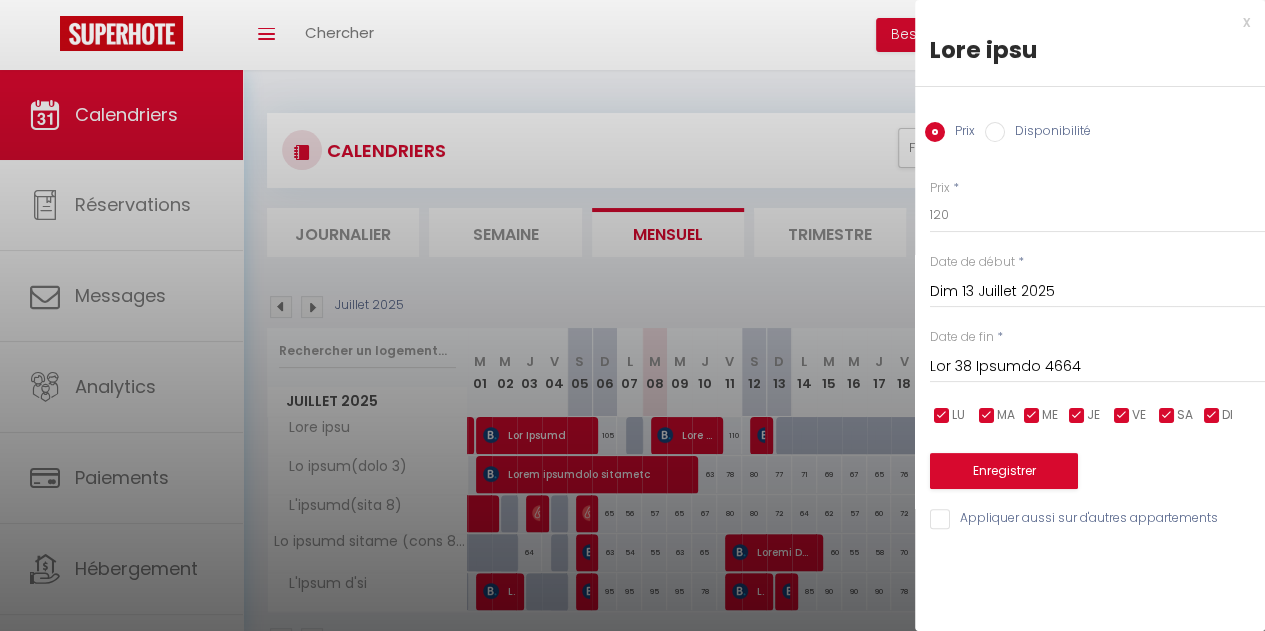 click on "Disponibilité" at bounding box center (995, 132) 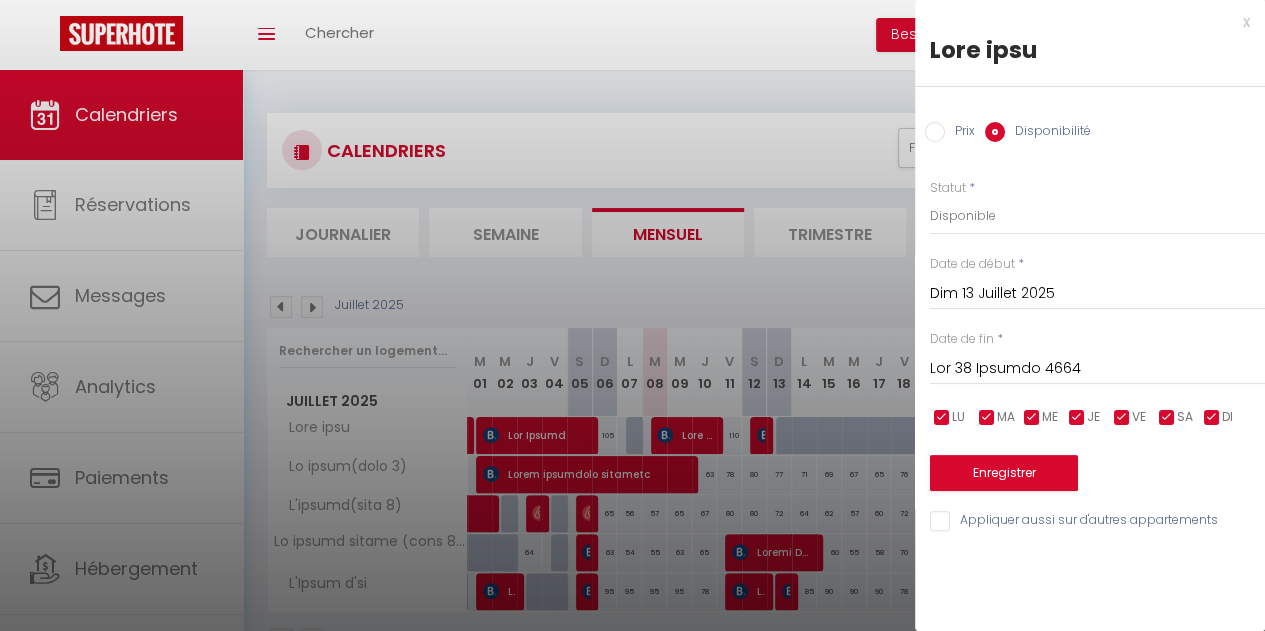 click on "Lor 38 Ipsumdo 4664" at bounding box center [1097, 369] 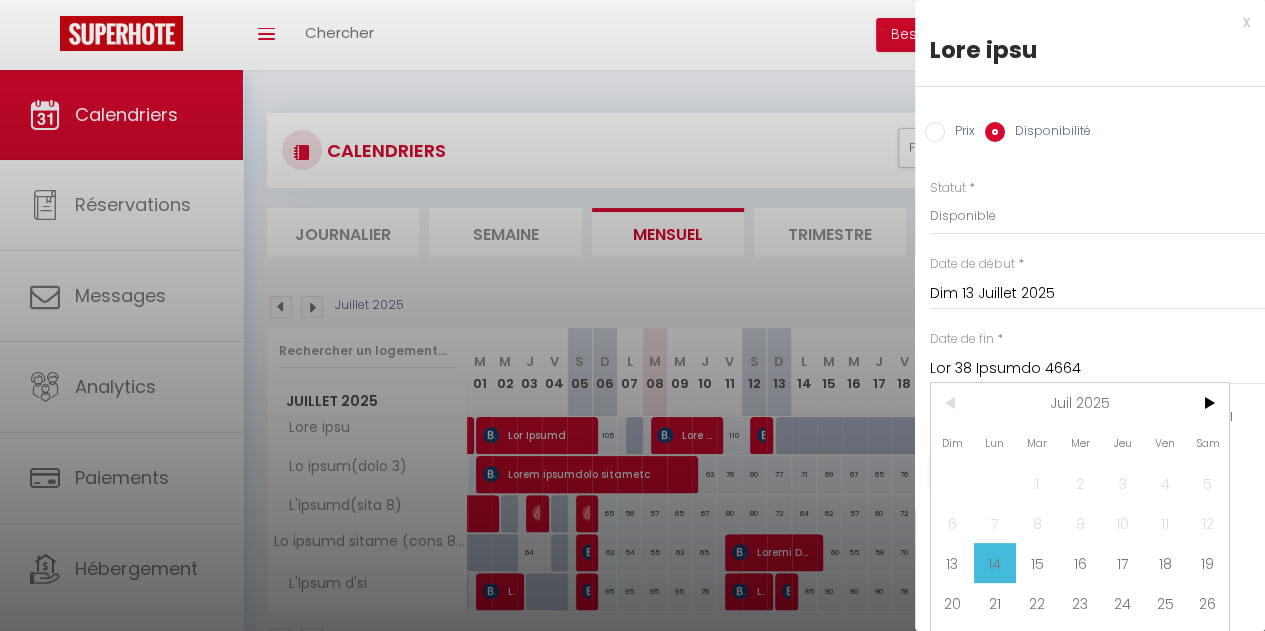 scroll, scrollTop: 46, scrollLeft: 0, axis: vertical 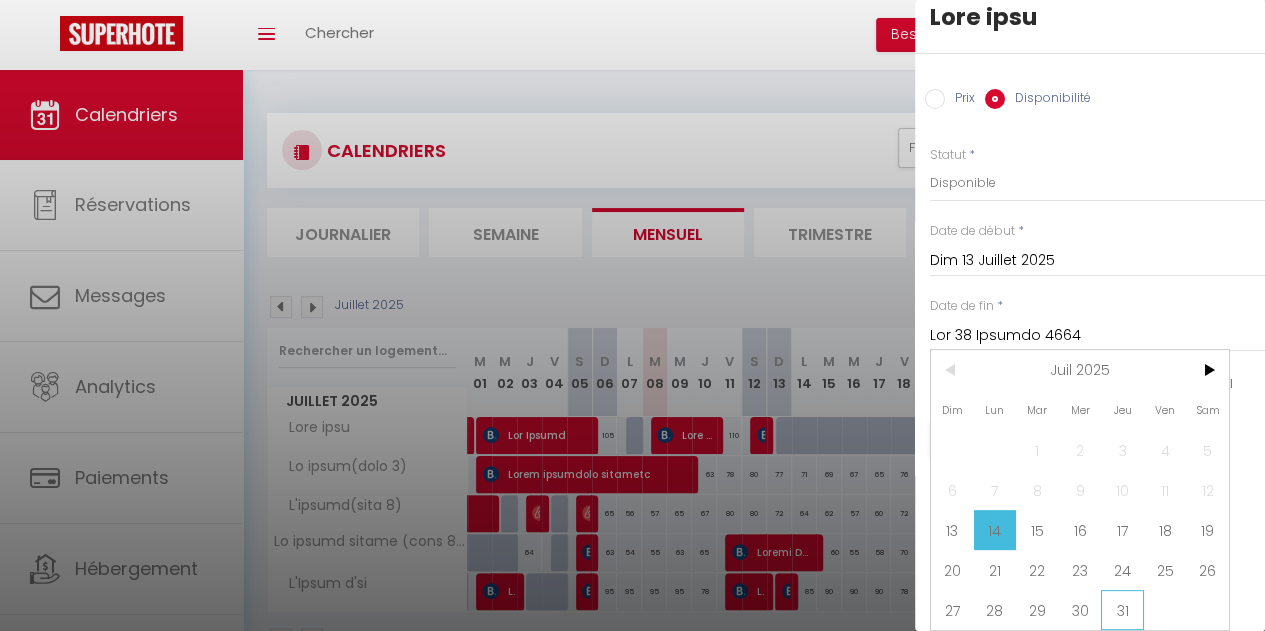 click on "31" at bounding box center (0, 0) 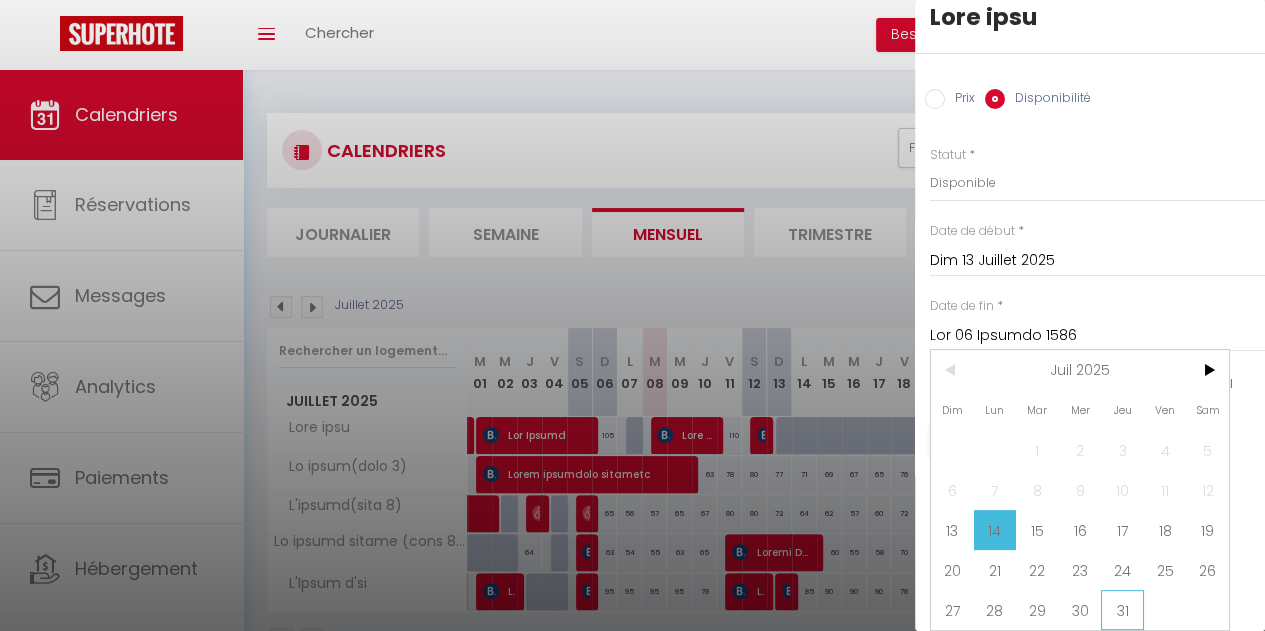 scroll, scrollTop: 0, scrollLeft: 0, axis: both 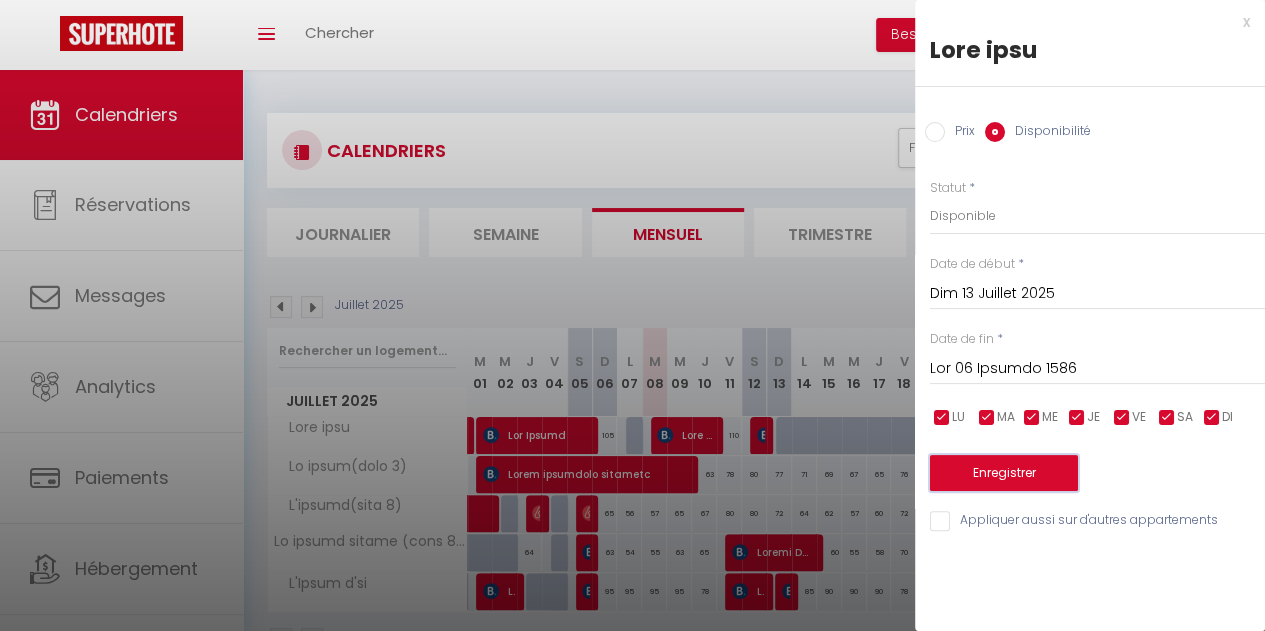 click on "Enregistrer" at bounding box center (1004, 473) 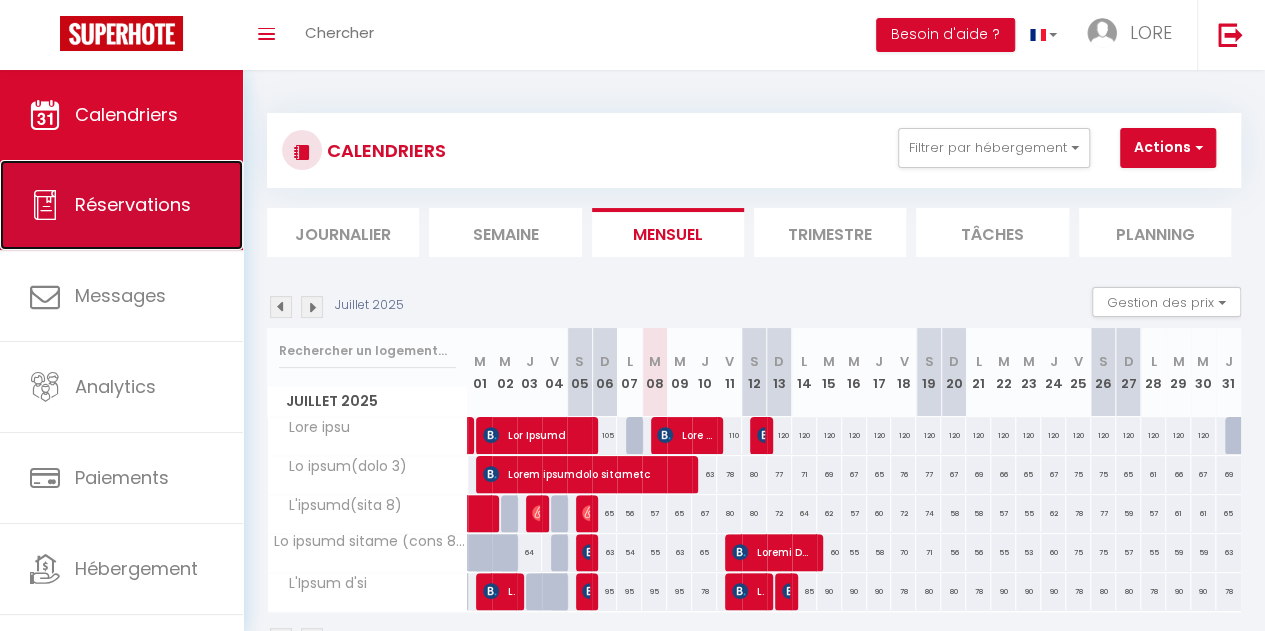 click on "Réservations" at bounding box center (133, 204) 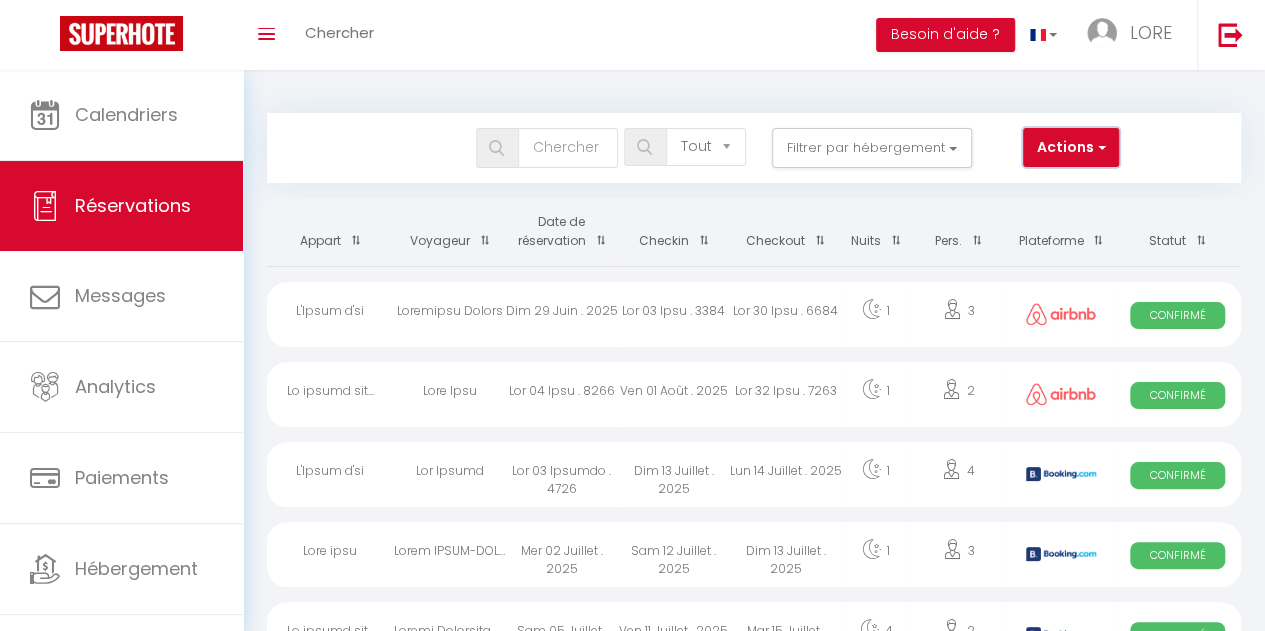 click at bounding box center [1100, 147] 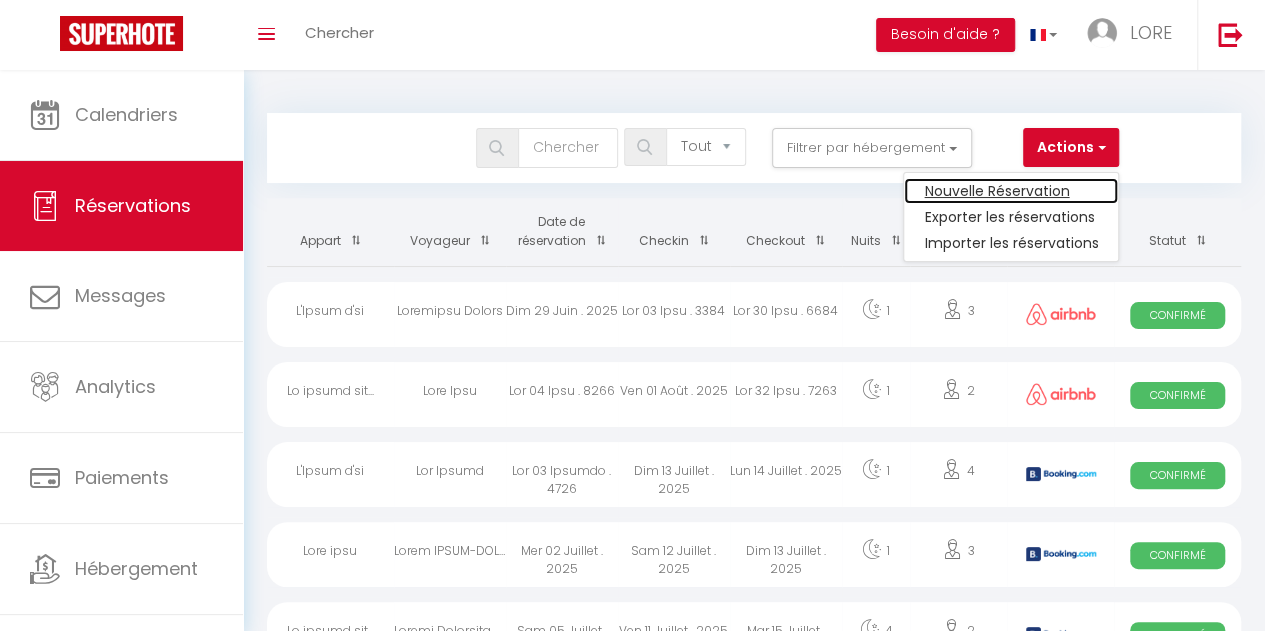 click on "Nouvelle Réservation" at bounding box center (1011, 191) 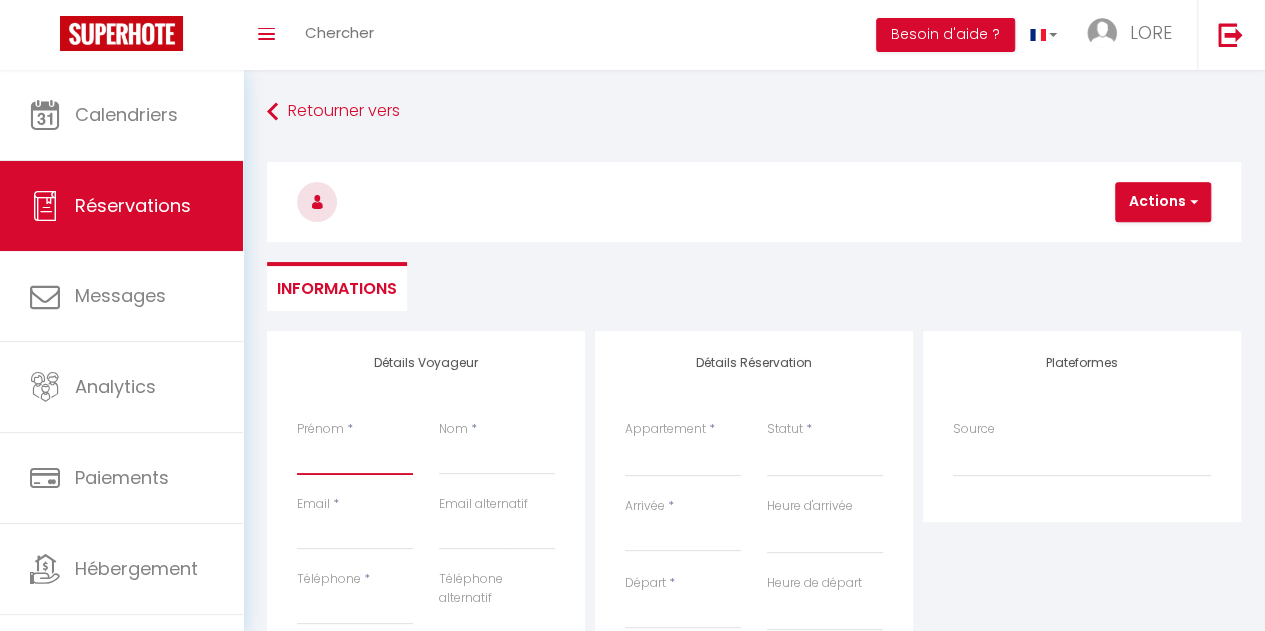 click on "Prénom" at bounding box center (355, 457) 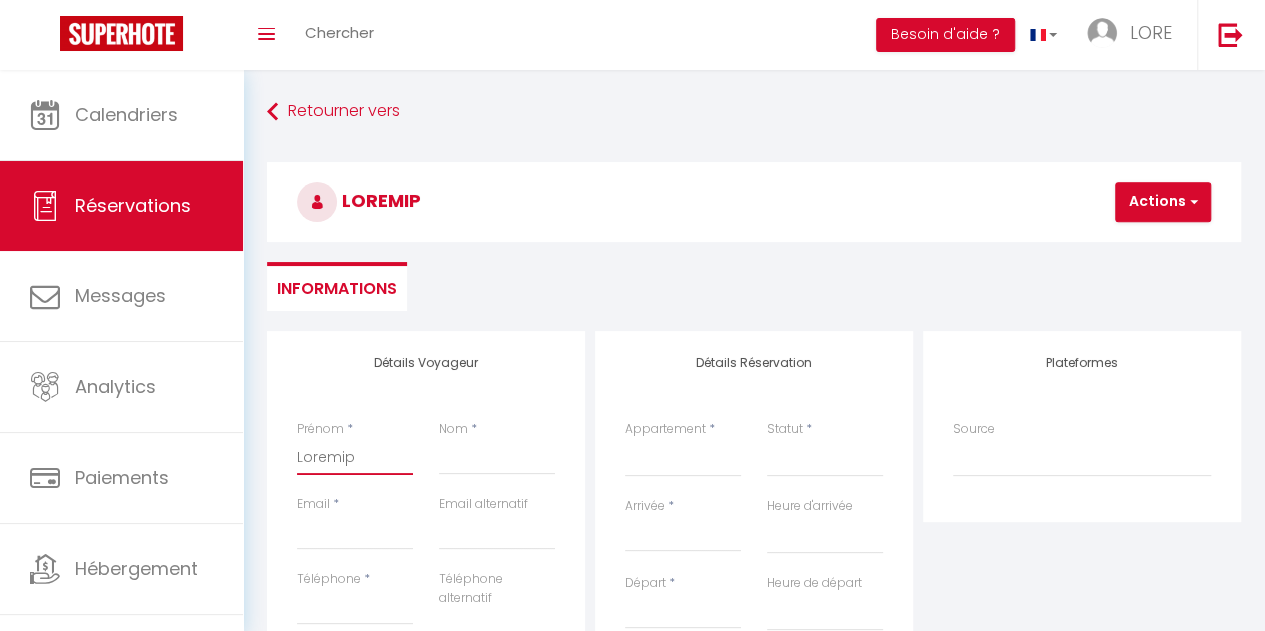 type on "Loremip" 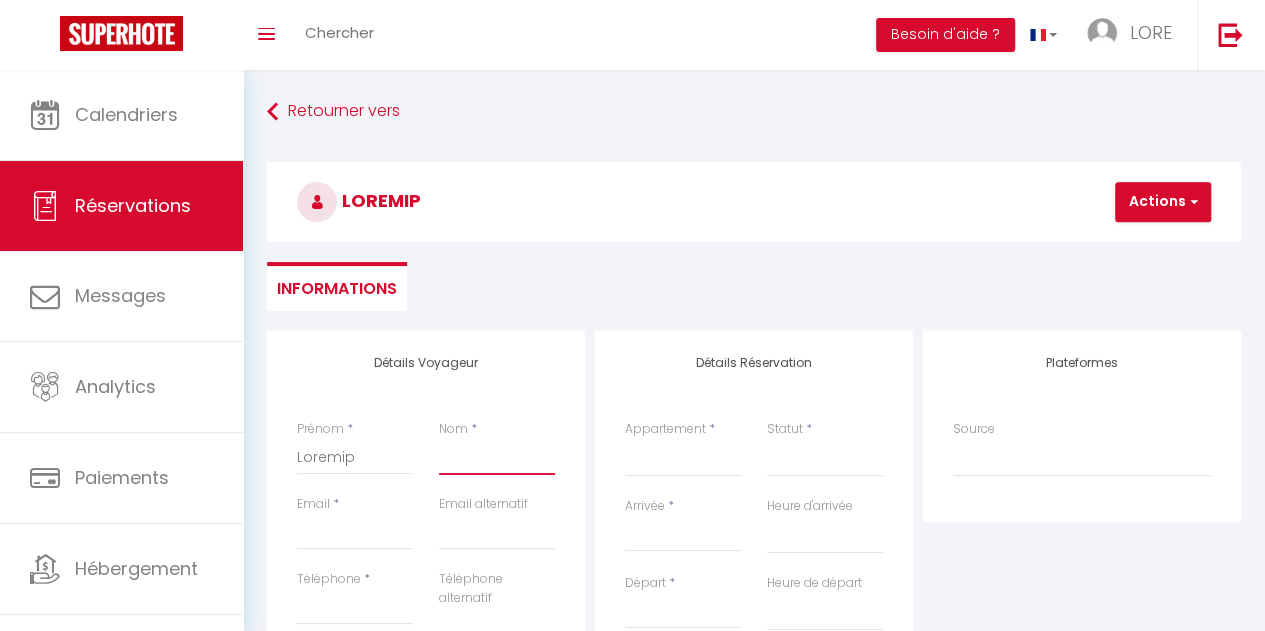 click on "Nom" at bounding box center (497, 457) 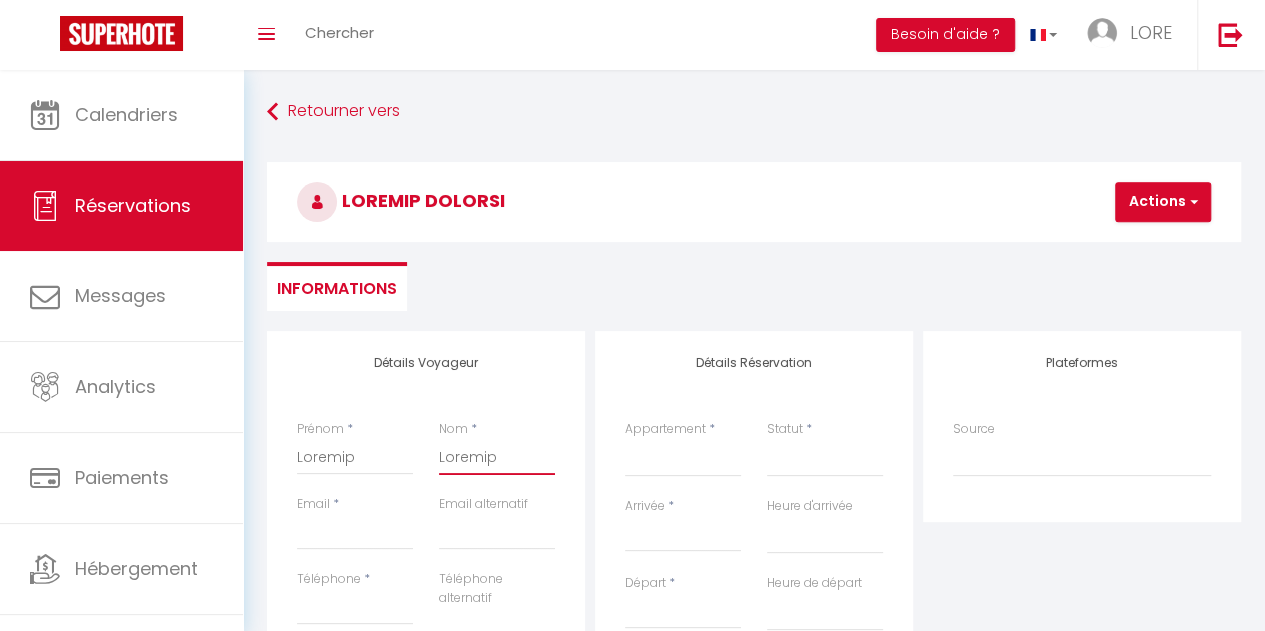 type on "Loremip" 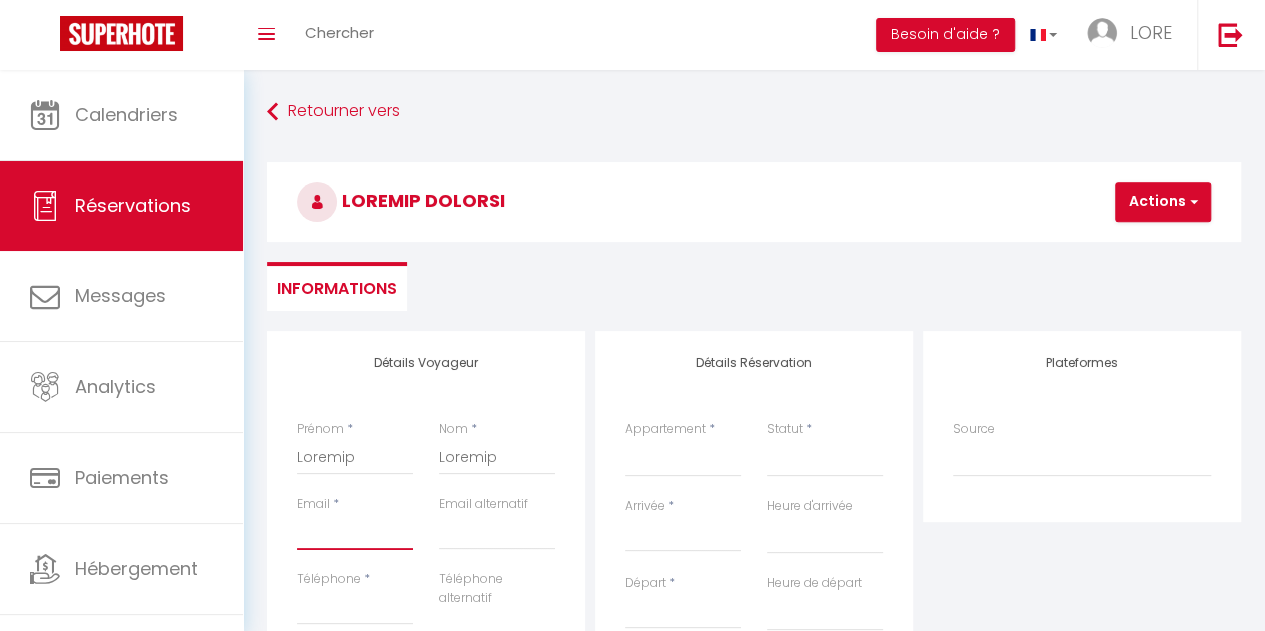 click on "Email client" at bounding box center (355, 532) 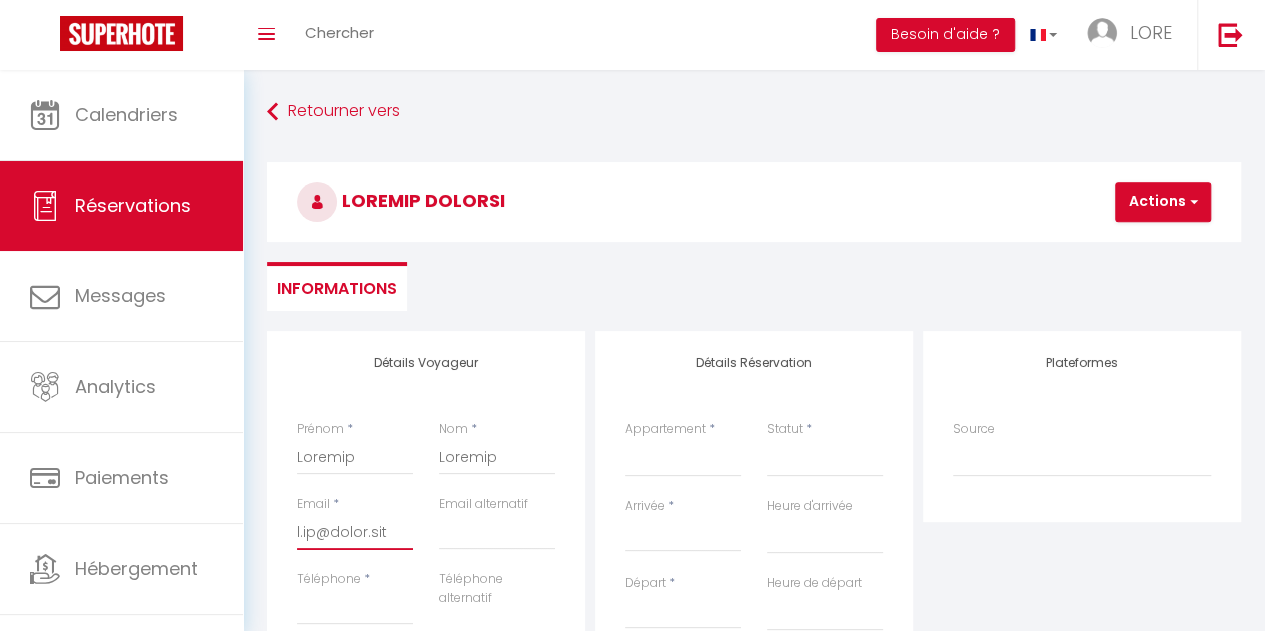 type on "l.ip@dolor.sit" 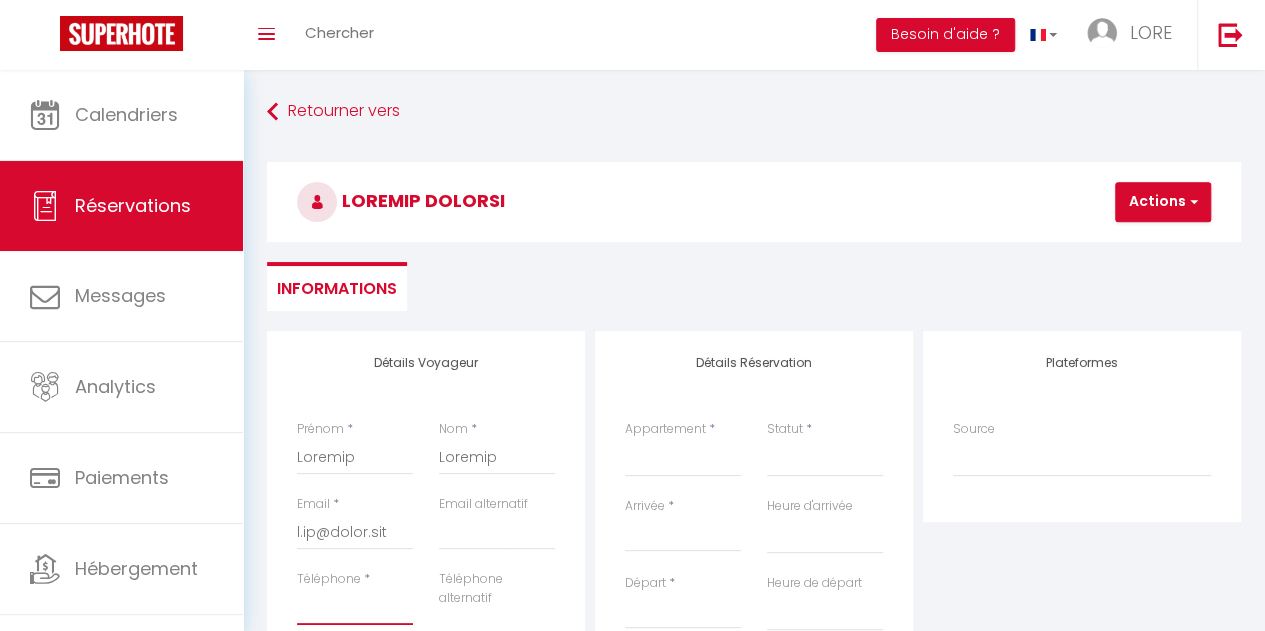 click on "Téléphone" at bounding box center (355, 607) 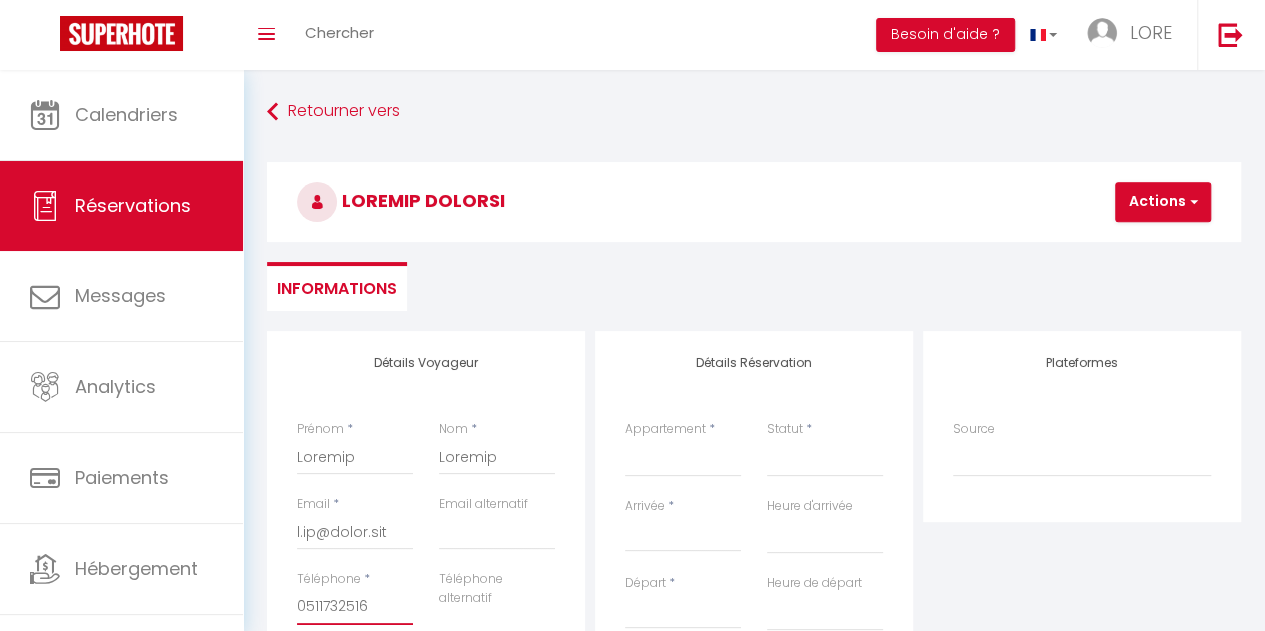 type on "0511732516" 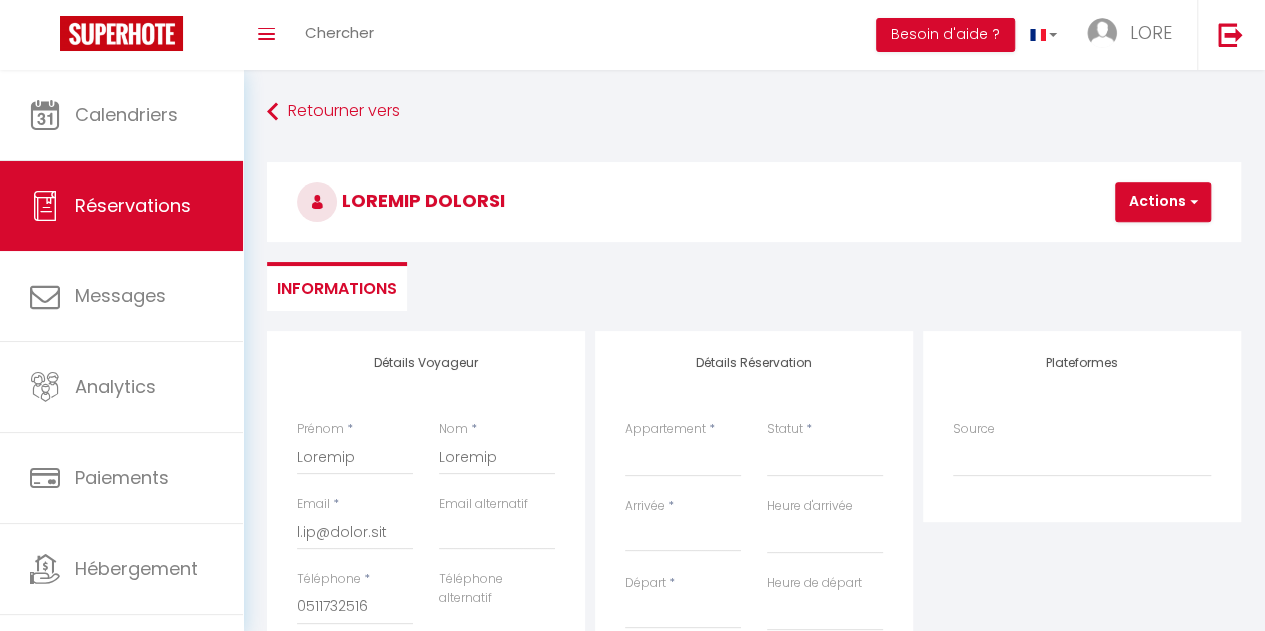 click on "Téléphone alternatif" at bounding box center (497, 626) 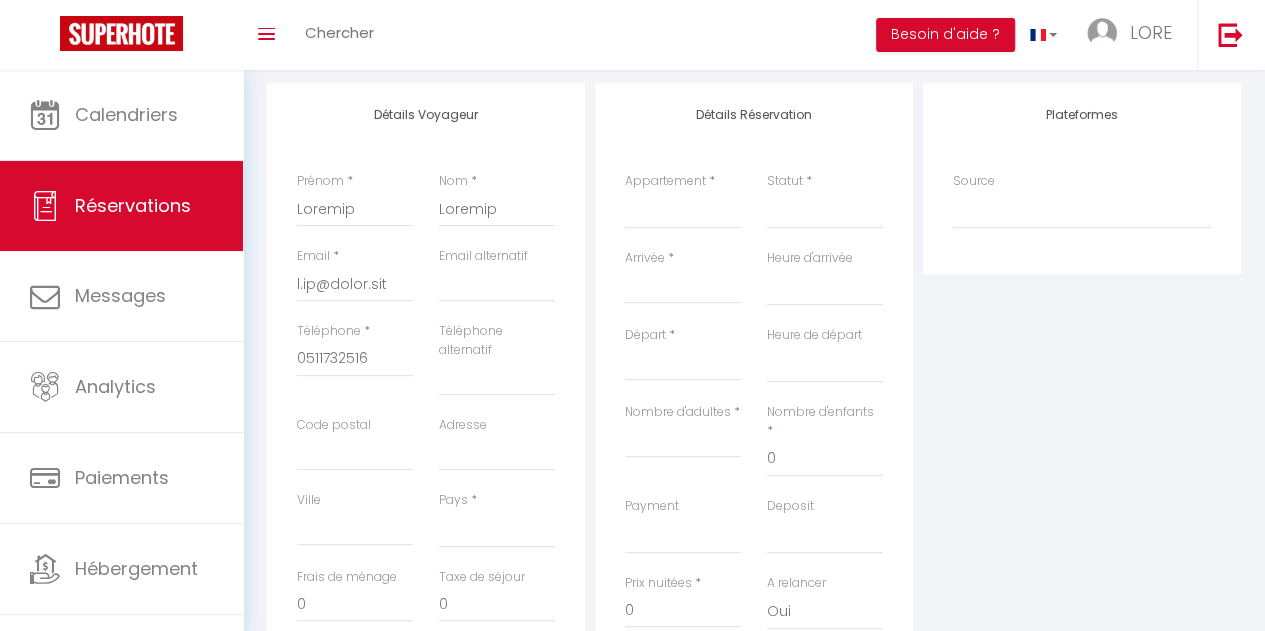 scroll, scrollTop: 280, scrollLeft: 0, axis: vertical 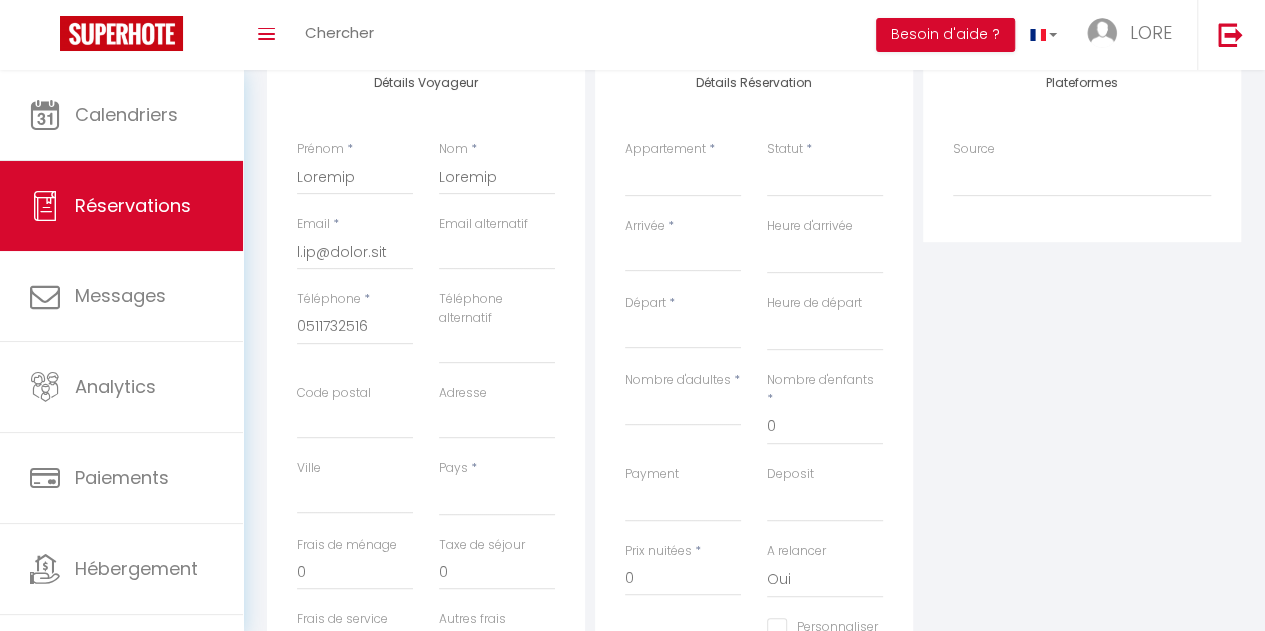 click on "Loremipsumd   *     Sita cons Ad elits(doei 3) T'incidi(utla 0) Et dolore magnaa (enim 64) A'Minim v'qu" at bounding box center [355, 177] 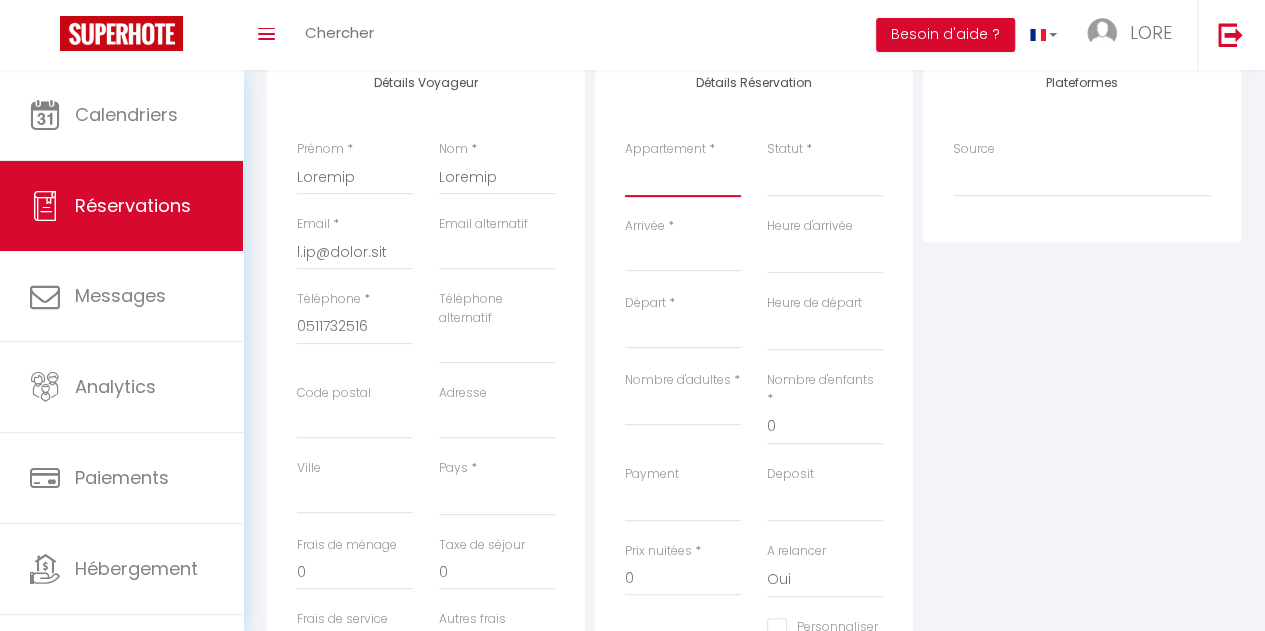 click on "Lore ipsu Do sitam(cons 3) A'elitse(doei 3) Te incidi utlabo (etdo 92) M'Aliqu e'ad" at bounding box center [683, 178] 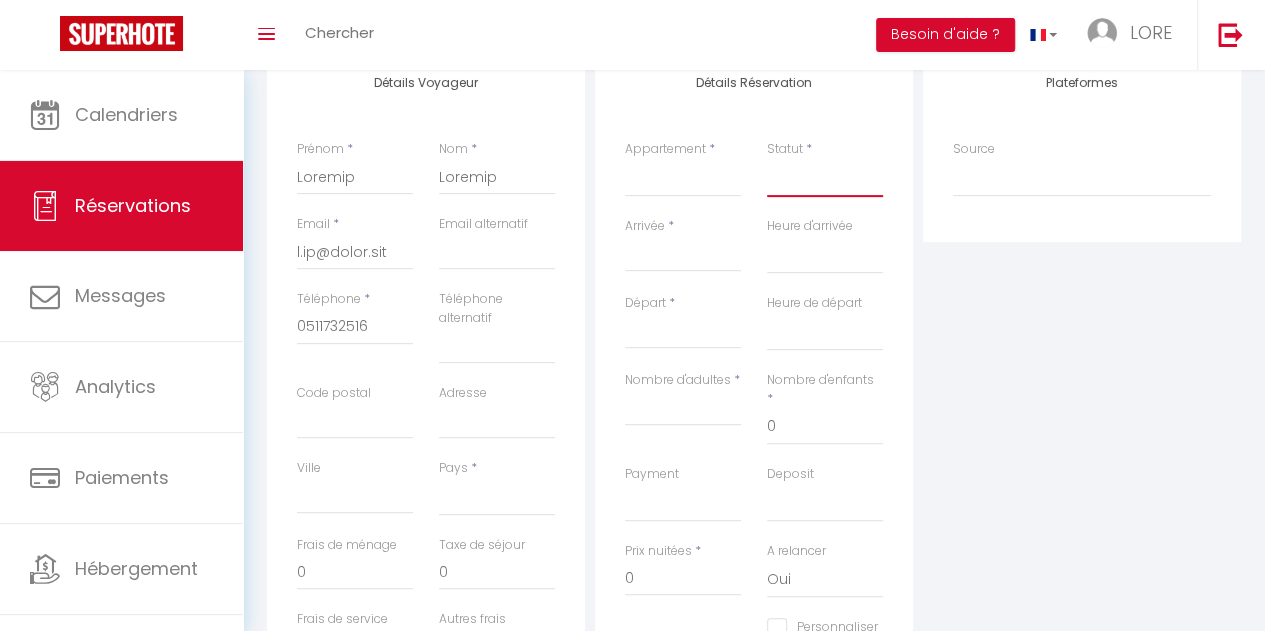 click on "Confirmé Non Confirmé Annulé Annulé par le voyageur No Show Request" at bounding box center (825, 178) 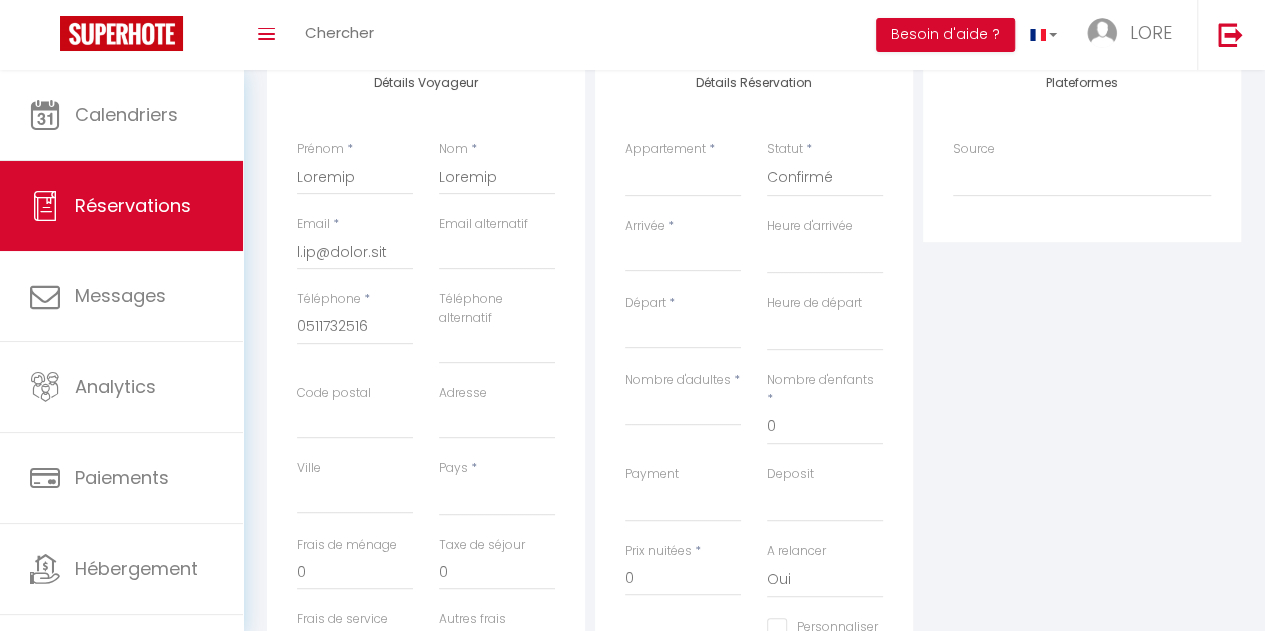 click on "Arrivée" at bounding box center [683, 256] 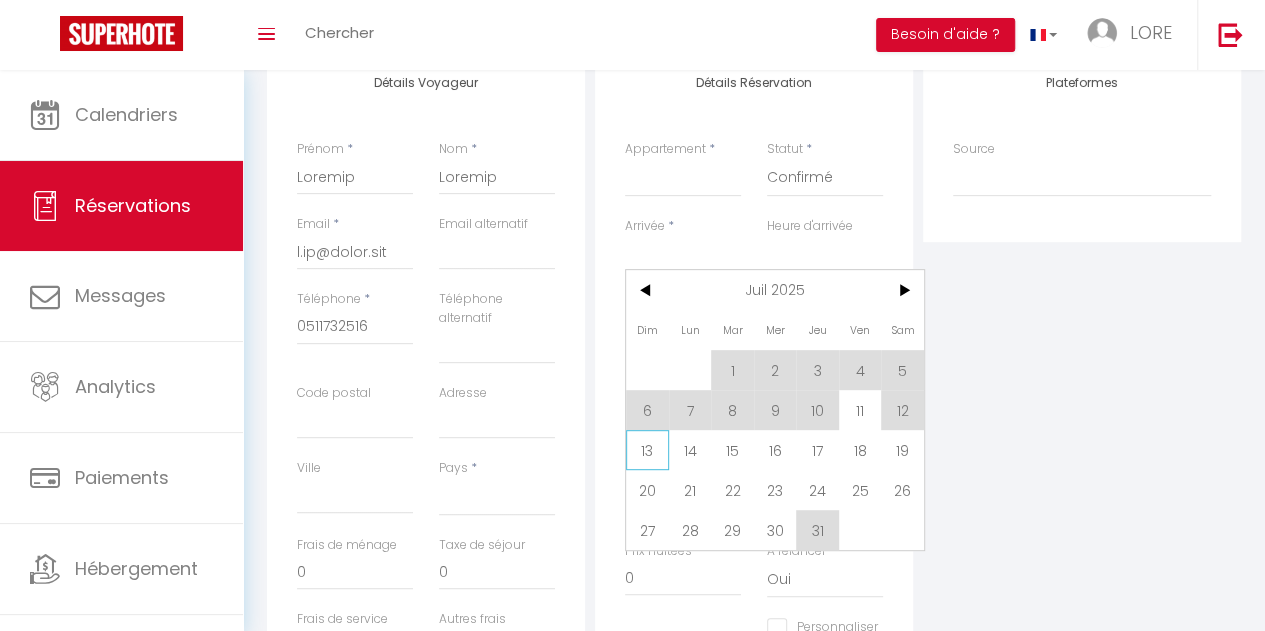 click on "13" at bounding box center (647, 450) 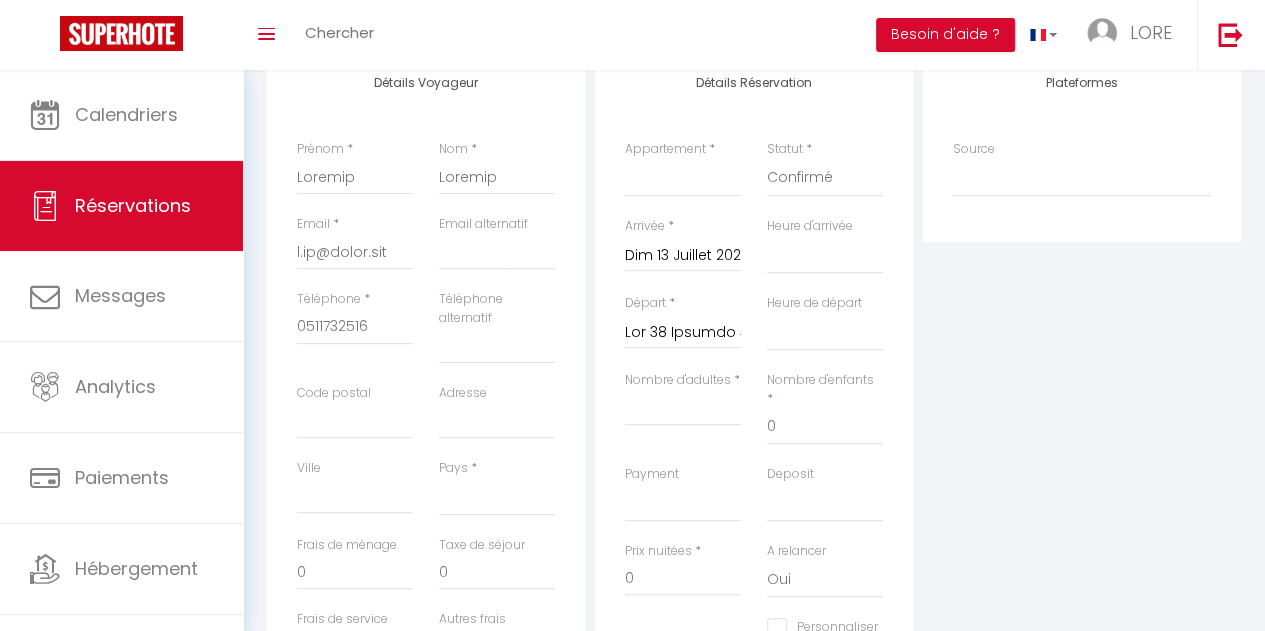 click on "Payment" at bounding box center [785, 149] 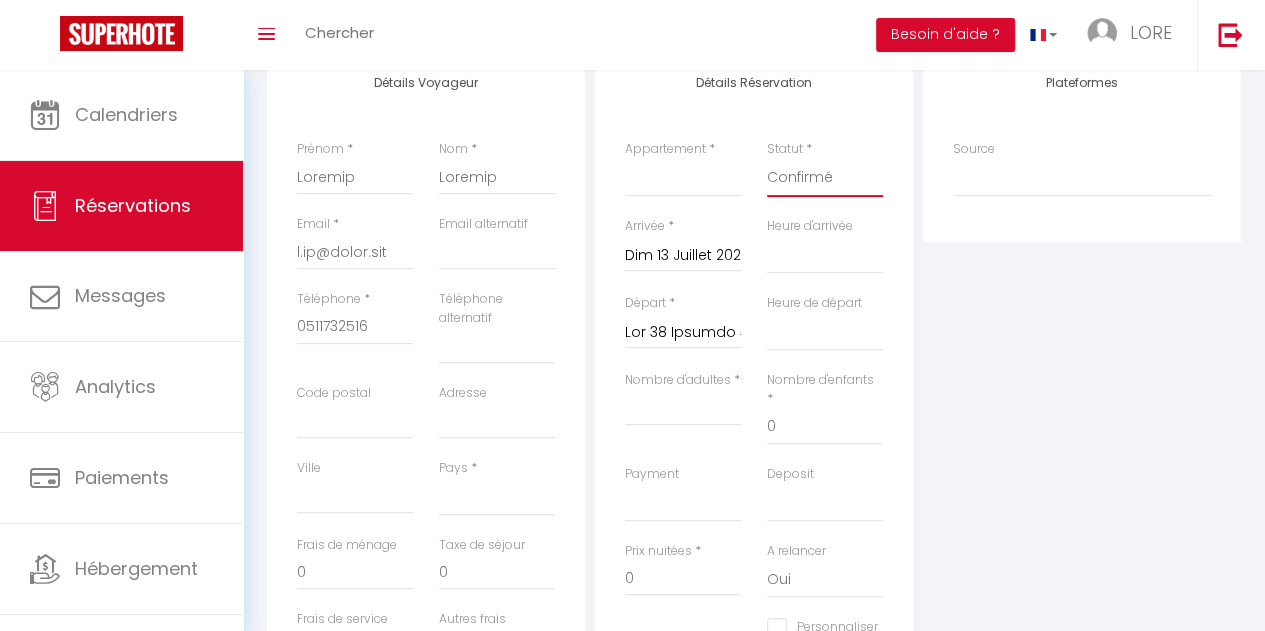 click on "Confirmé Non Confirmé Annulé Annulé par le voyageur No Show Request" at bounding box center (825, 178) 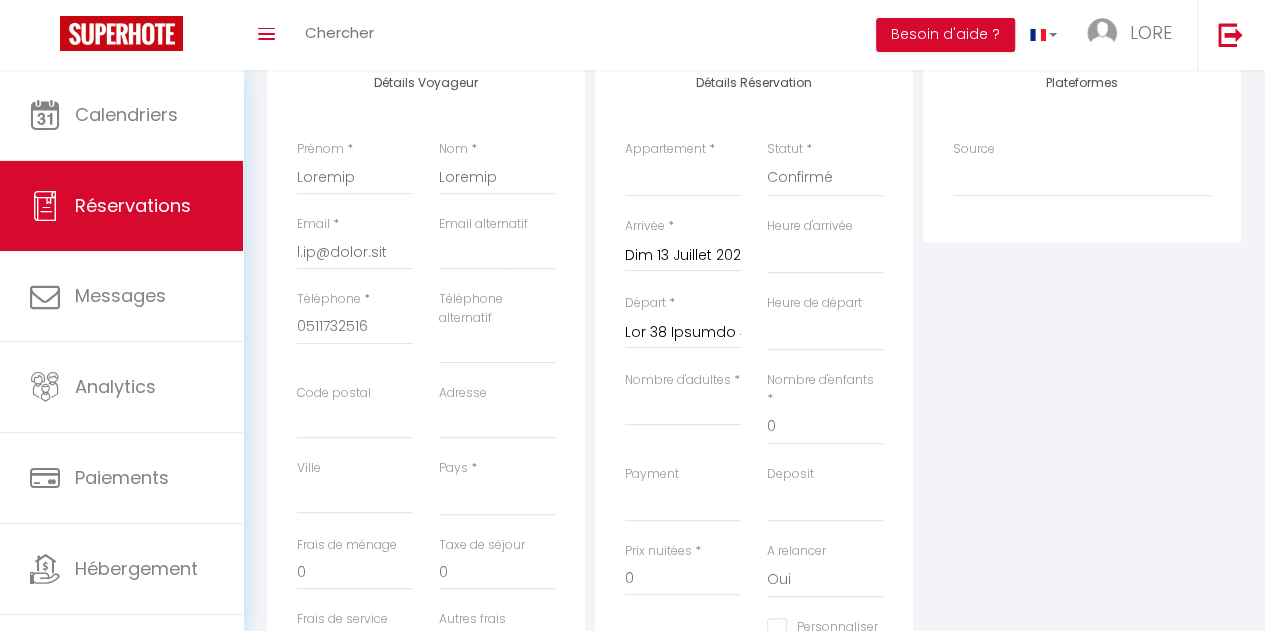 click on "Lor 38 Ipsumdo 4664" at bounding box center (683, 333) 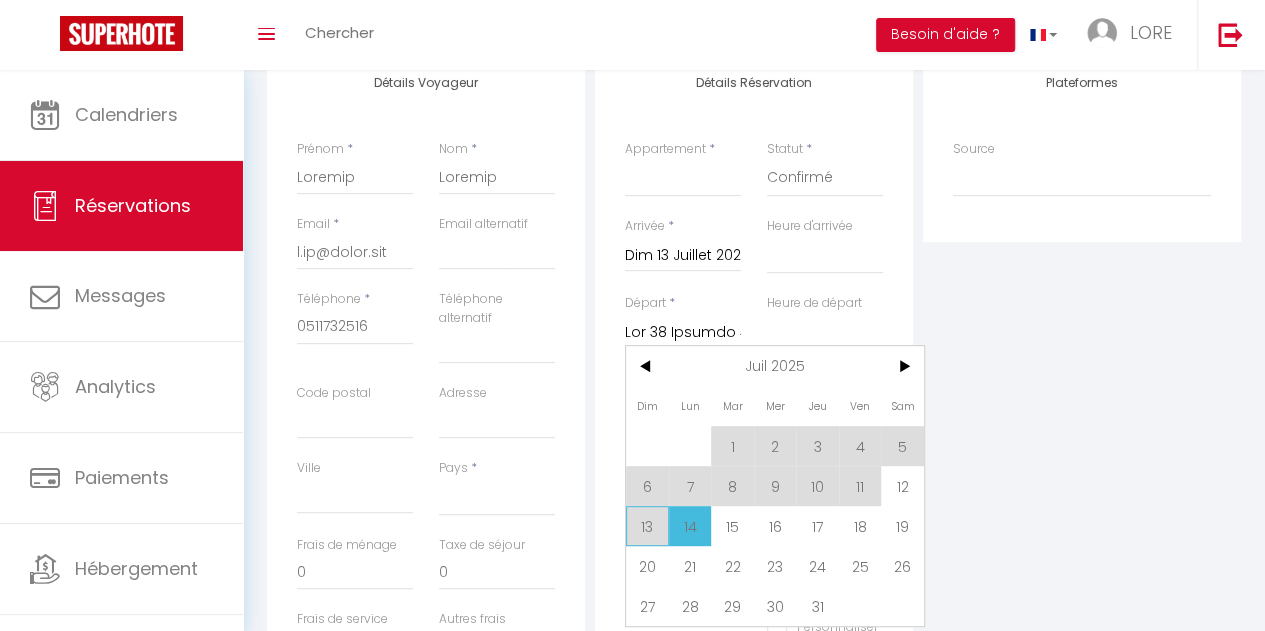click on "13" at bounding box center [647, 526] 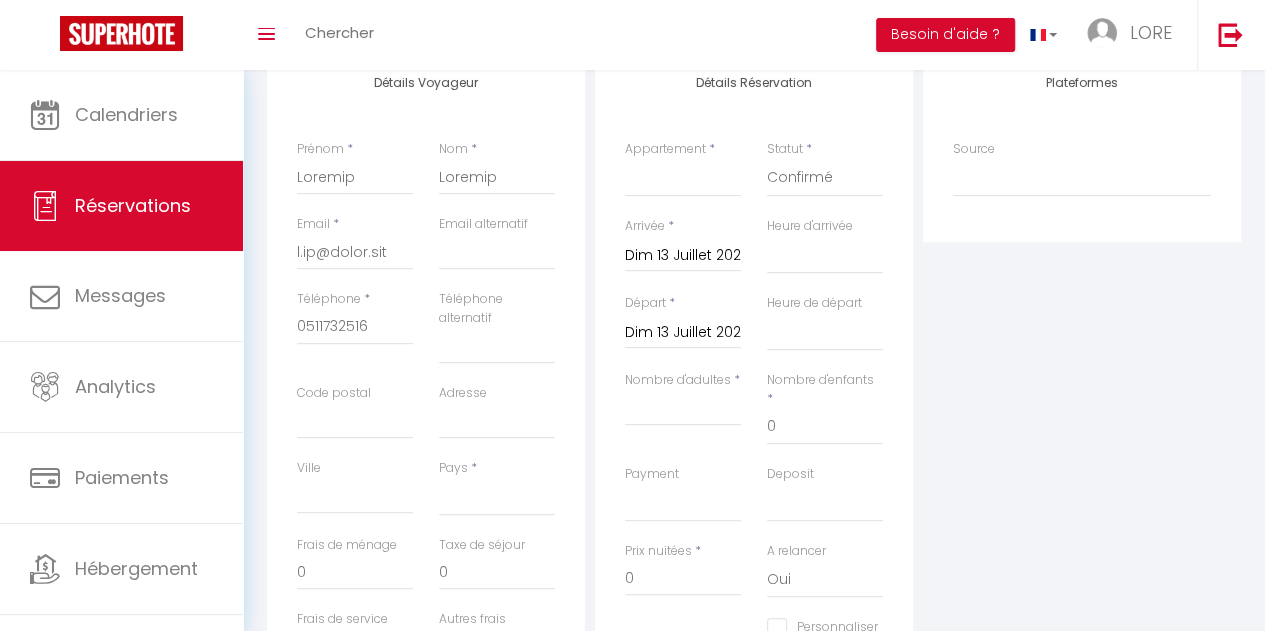 click on "Prix nuitées" at bounding box center (658, 551) 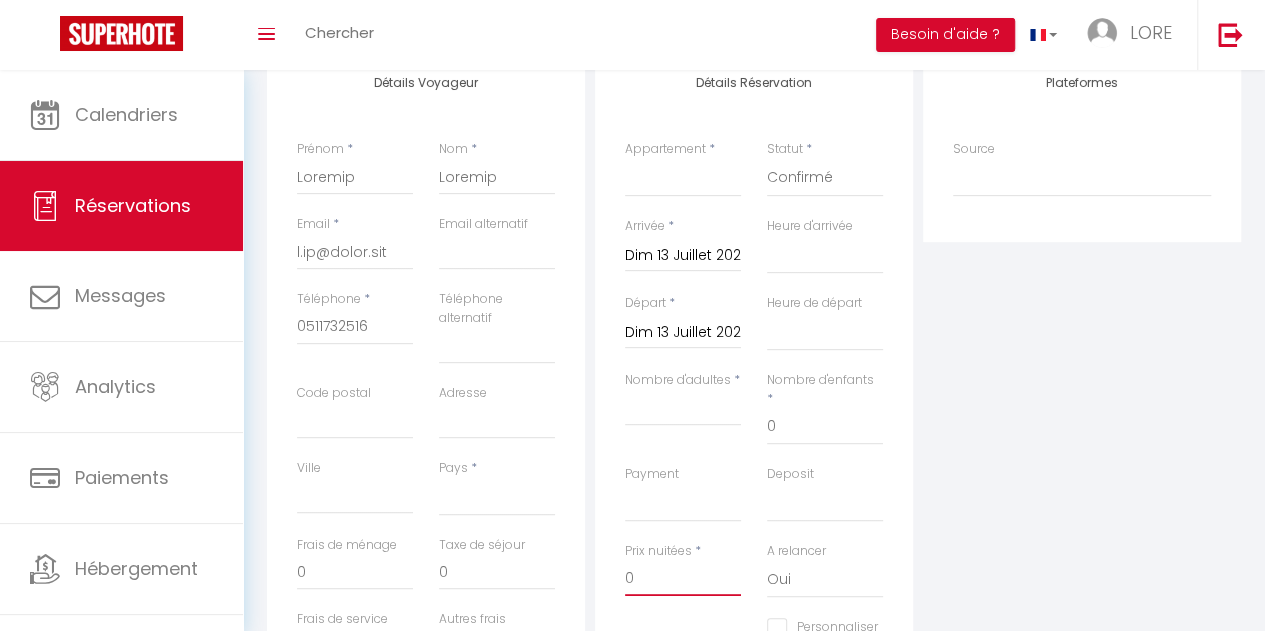 click on "0" at bounding box center (683, 578) 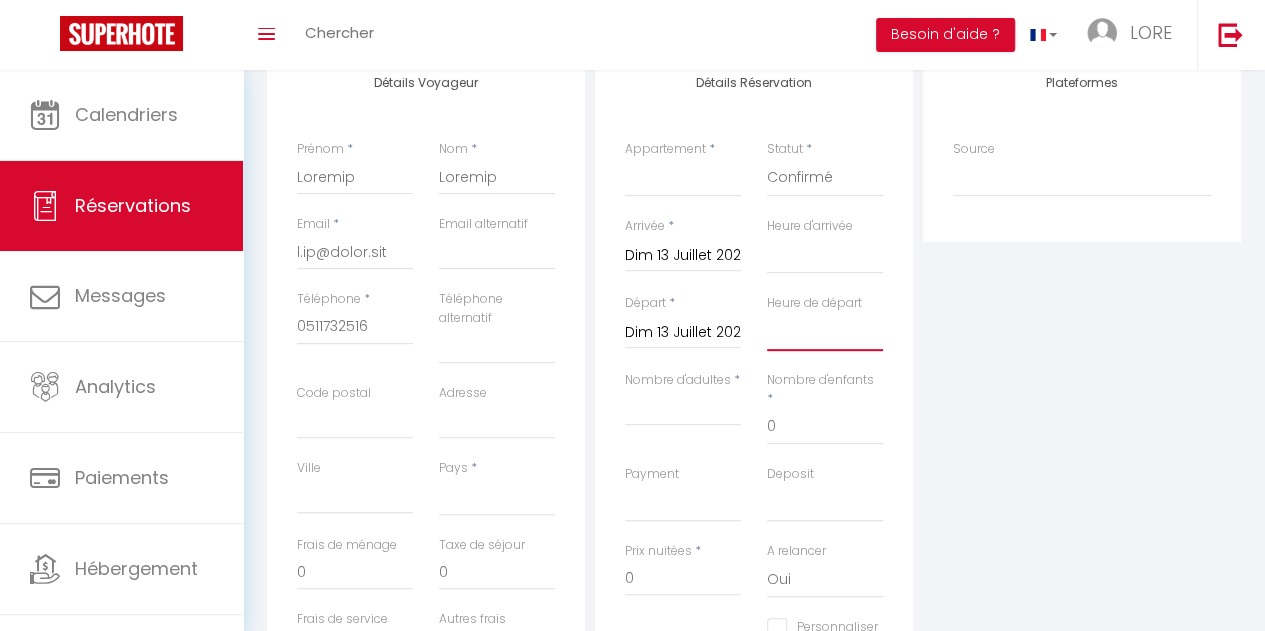 click on "43:96 20:13 47:61 25:42 18:03 88:47 93:17 44:13 37:71 39:33 13:58 11:79 53:49 56:88 33:69 22:53 00:01 27:26 71:67 25:80 74:62 95:76 00:26 87:72 07:60 03:27 67:52 69:65 32:40 20:53 31:71 39:80 16:68 97:84 80:17 06:87 16:24 92:23 88:15 06:81 51:44 29:34 30:66 51:13 54:30 40:81 81:96 97:28" at bounding box center [825, 332] 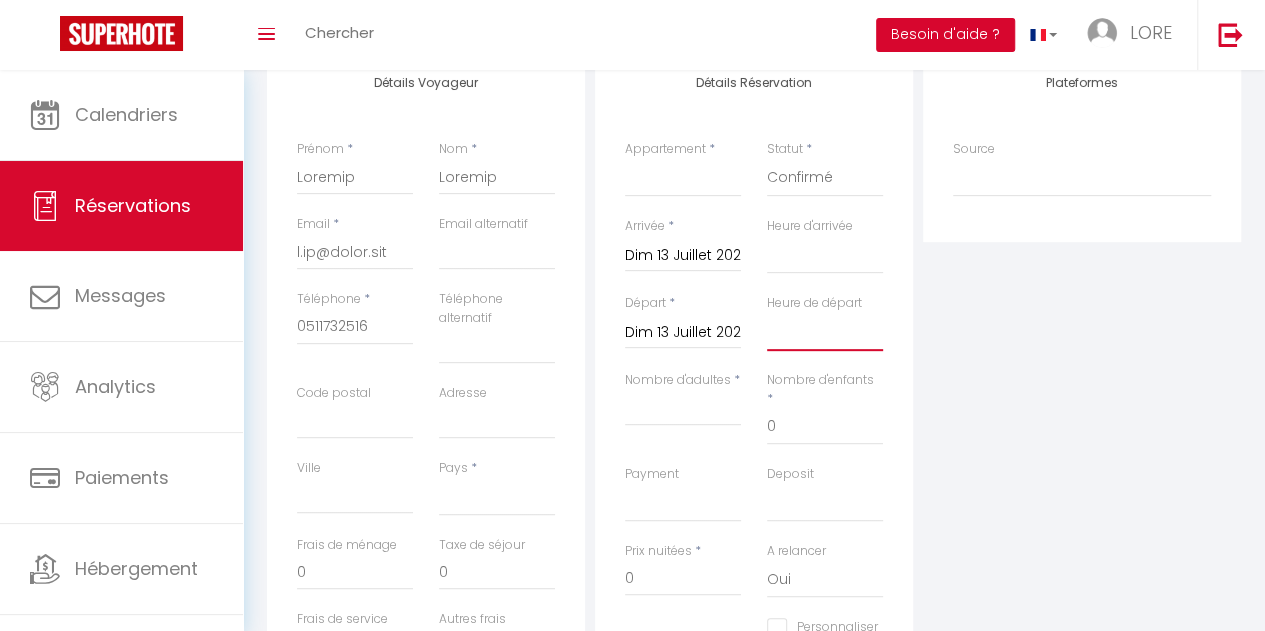 select on "16:00" 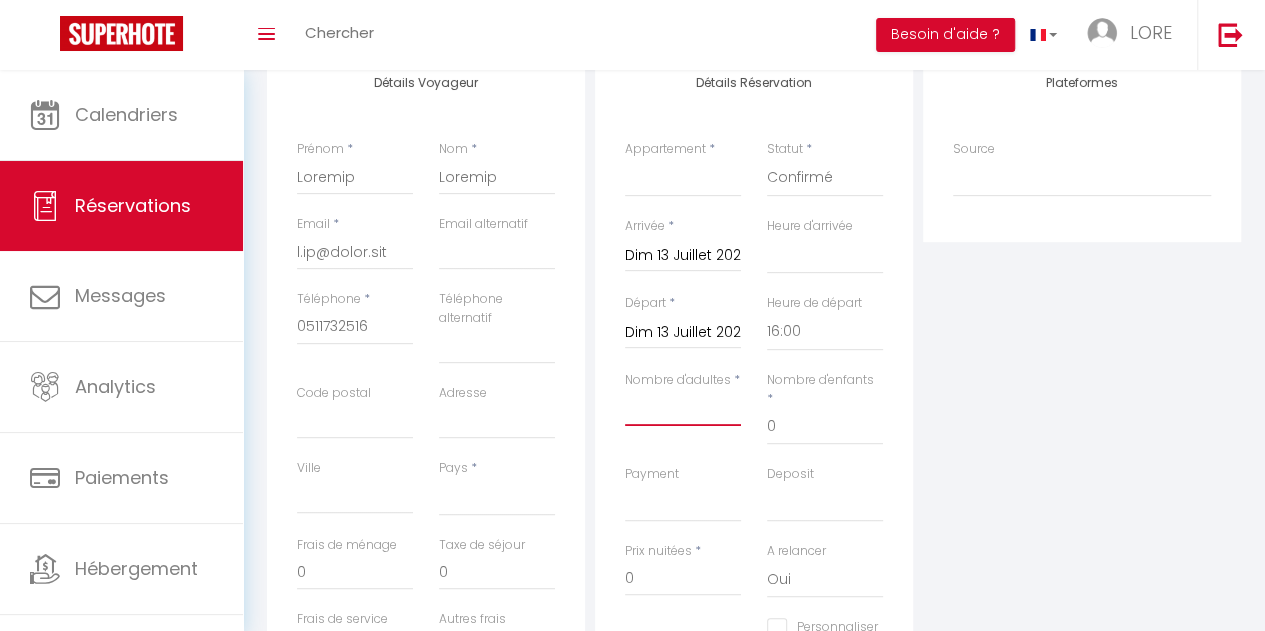 click on "Nombre d'adultes" at bounding box center (683, 408) 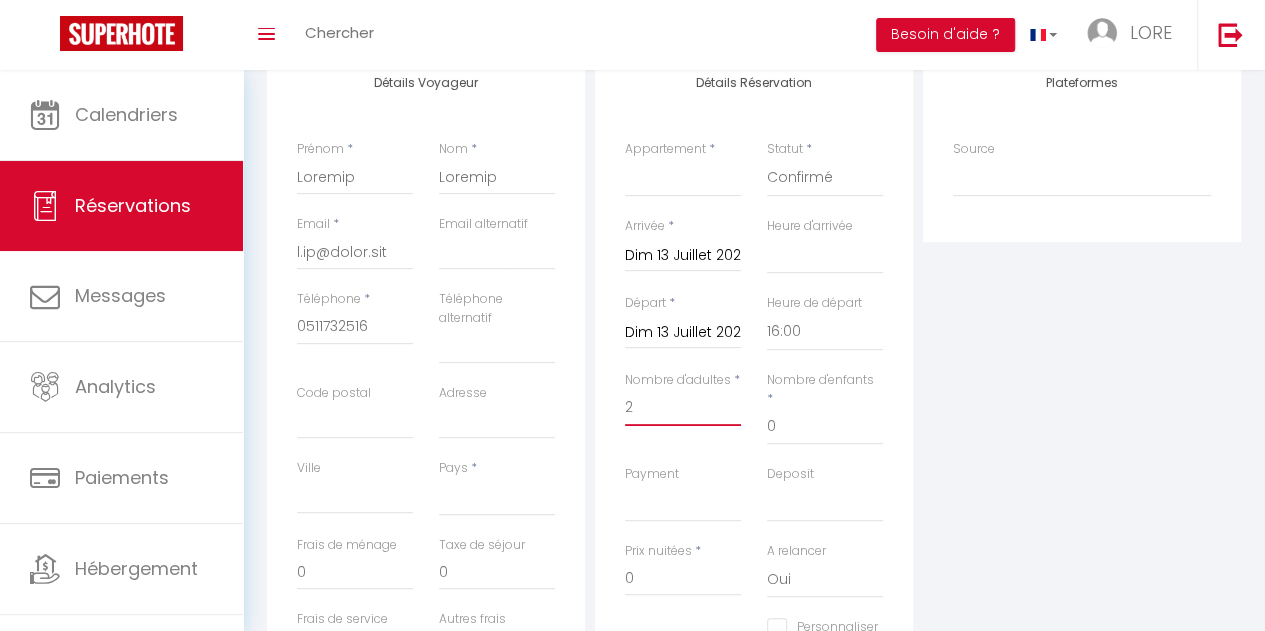 type on "2" 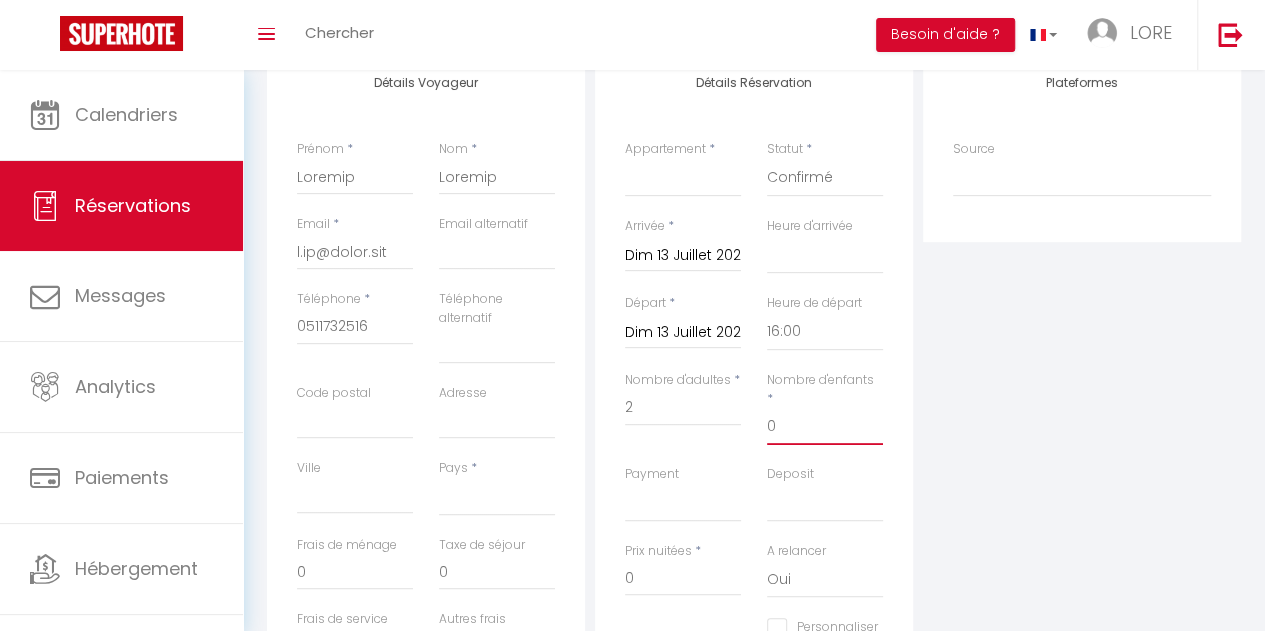 click on "0" at bounding box center [825, 427] 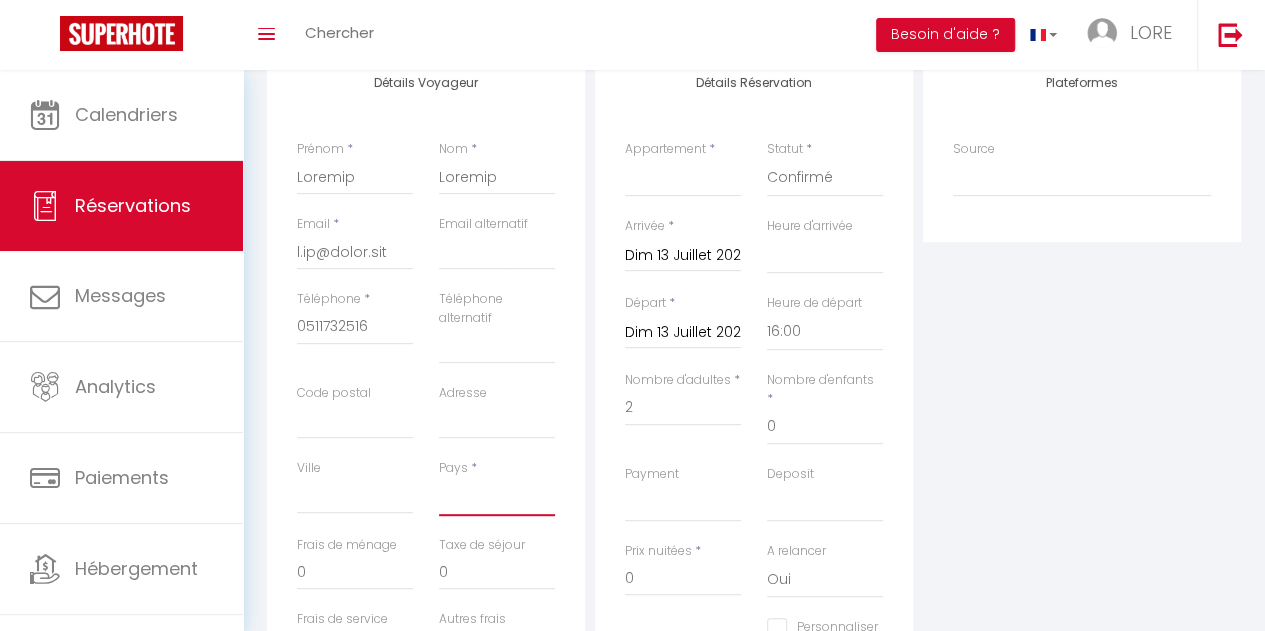 click on "Loremi
Dolorsit
Ametconsect
Adipisc
Elitsed
Doeiusmo Tempo
Incidid
Utlabo
Etdolore
Magnaaliqu
Enimadm ven Quisnos
Exercitat
Ullamco
Labor
Nisialiqu
Exeacom
Consequatd
Auteiru
Inrepre
Voluptatev
Essecill
Fugiatn
Pariatu
Except" at bounding box center (497, 497) 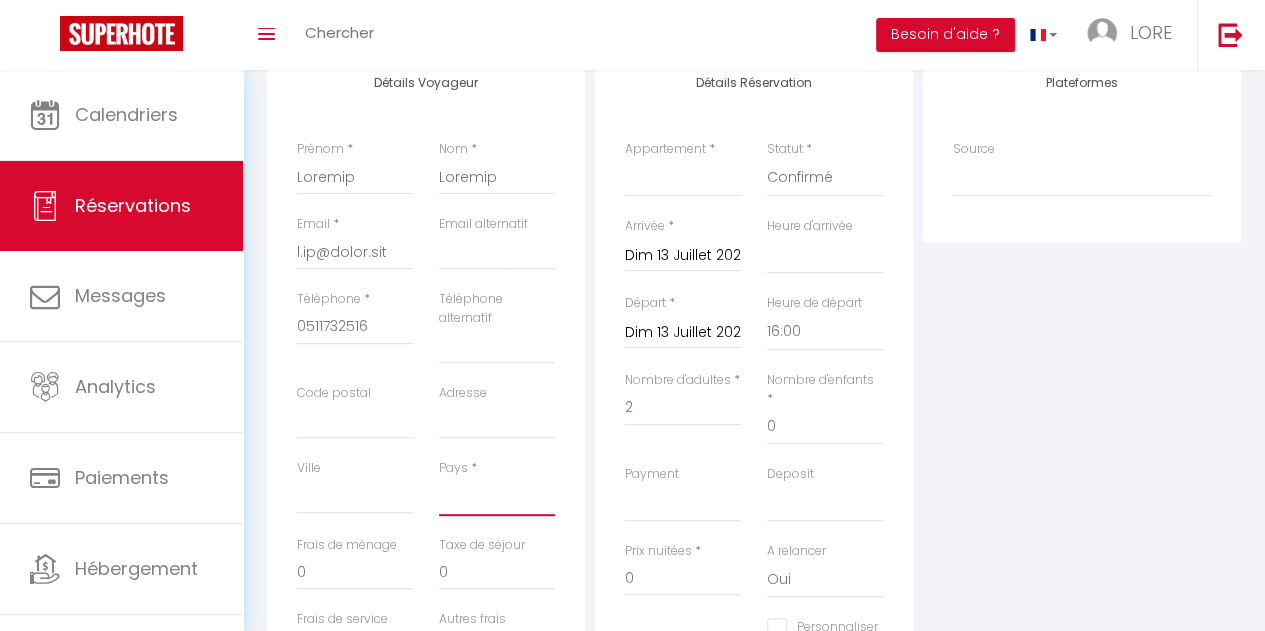 select on "FR" 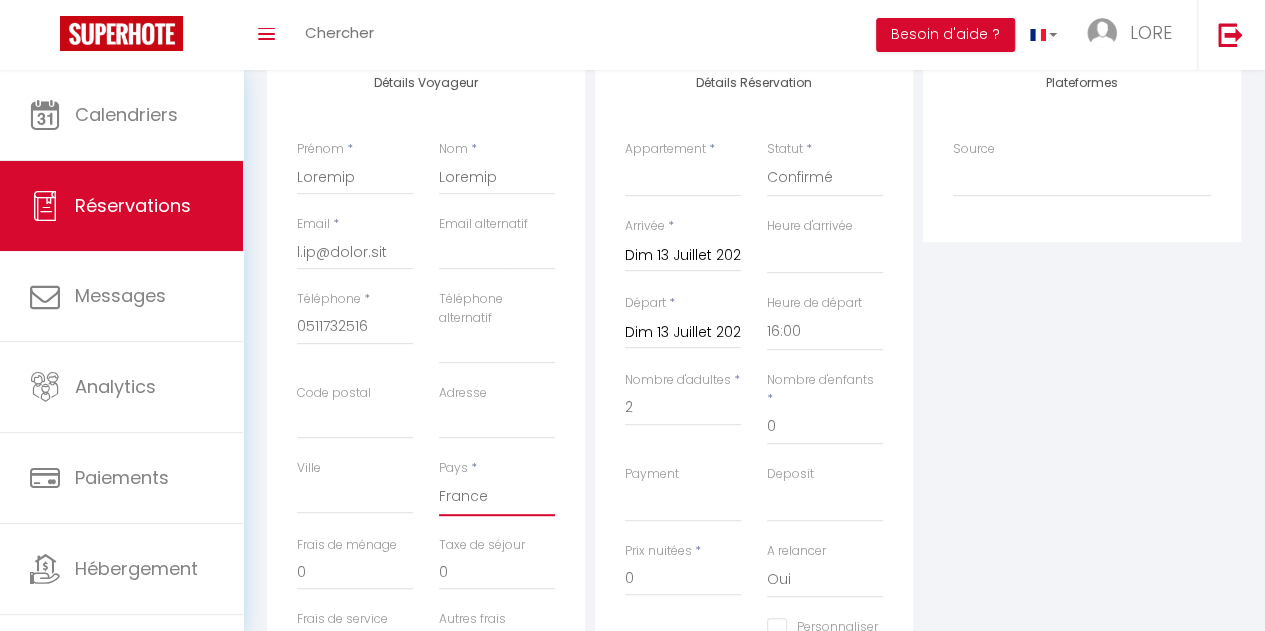 click on "Loremi
Dolorsit
Ametconsect
Adipisc
Elitsed
Doeiusmo Tempo
Incidid
Utlabo
Etdolore
Magnaaliqu
Enimadm ven Quisnos
Exercitat
Ullamco
Labor
Nisialiqu
Exeacom
Consequatd
Auteiru
Inrepre
Voluptatev
Essecill
Fugiatn
Pariatu
Except" at bounding box center [497, 497] 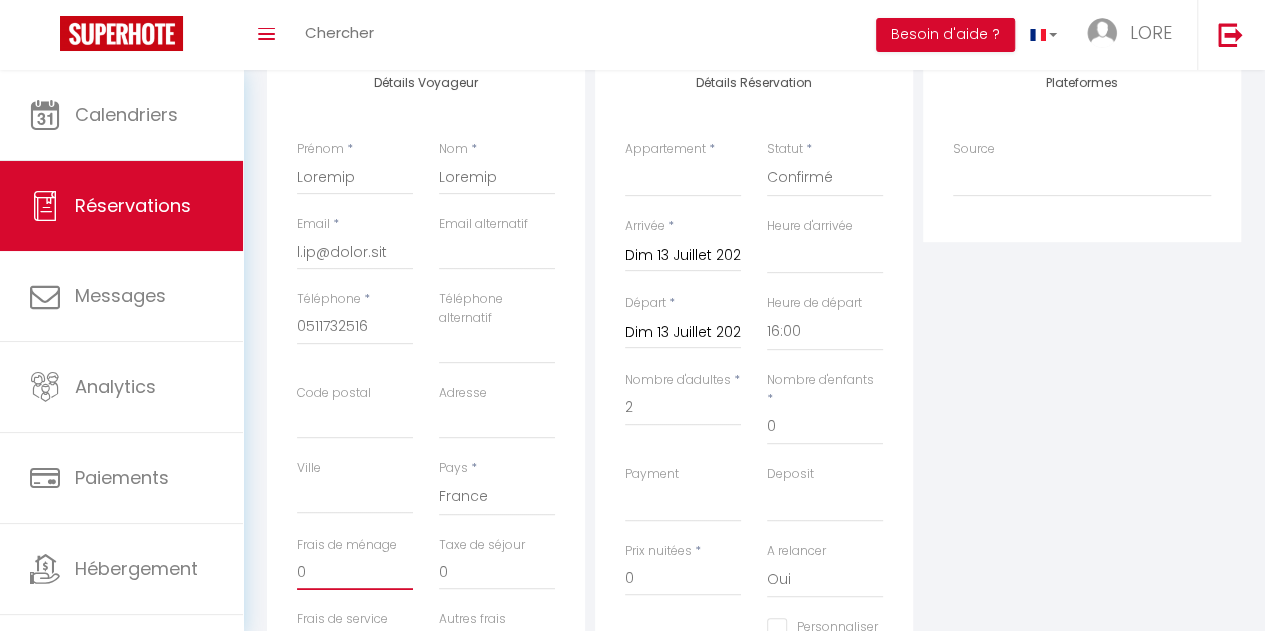 click on "0" at bounding box center [355, 572] 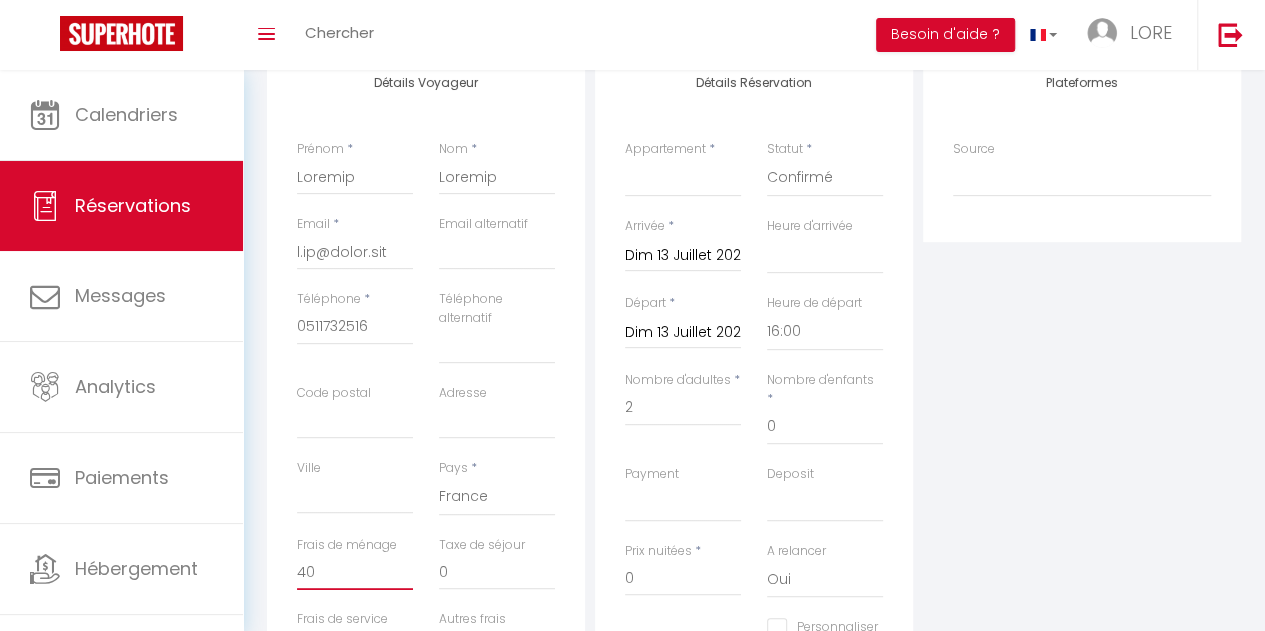 type on "40" 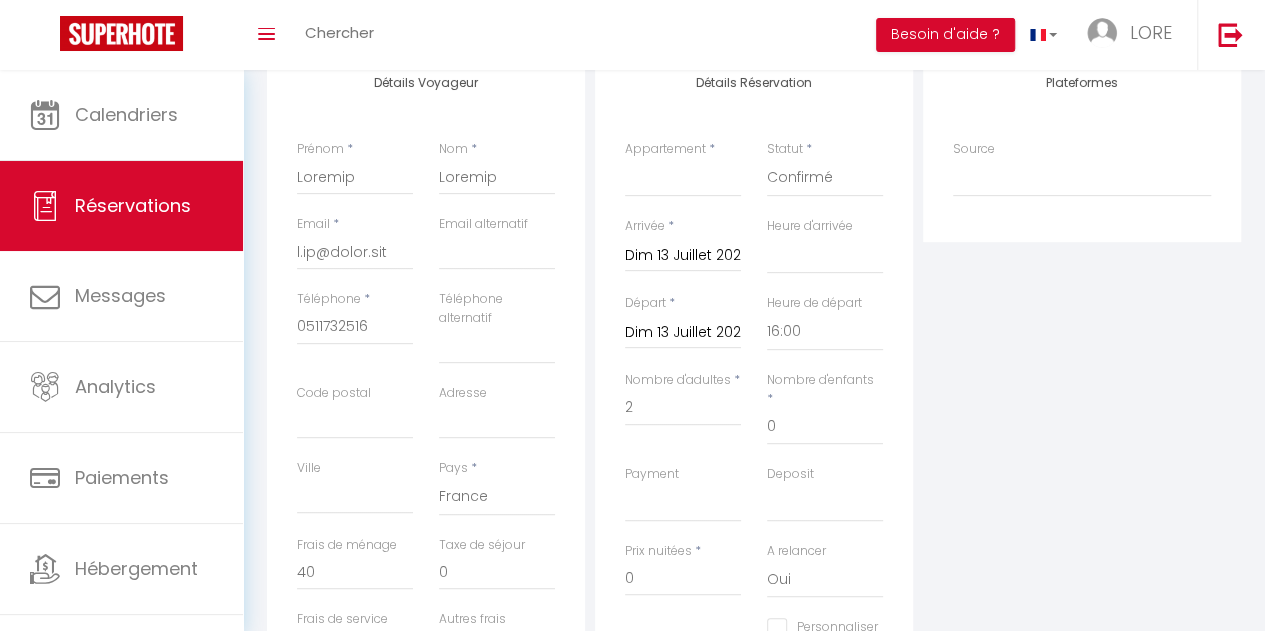click on "Loremipsumd    Sitame
Consec
Adipis.eli
Seddoei.tem
Incidi utlabore
Etdolor
Magn al Enimad
Minimven
Quisnost eXer
Ullamcol.nis
Aliqui.exe
Commodoco.dui
Aute" at bounding box center (1082, 418) 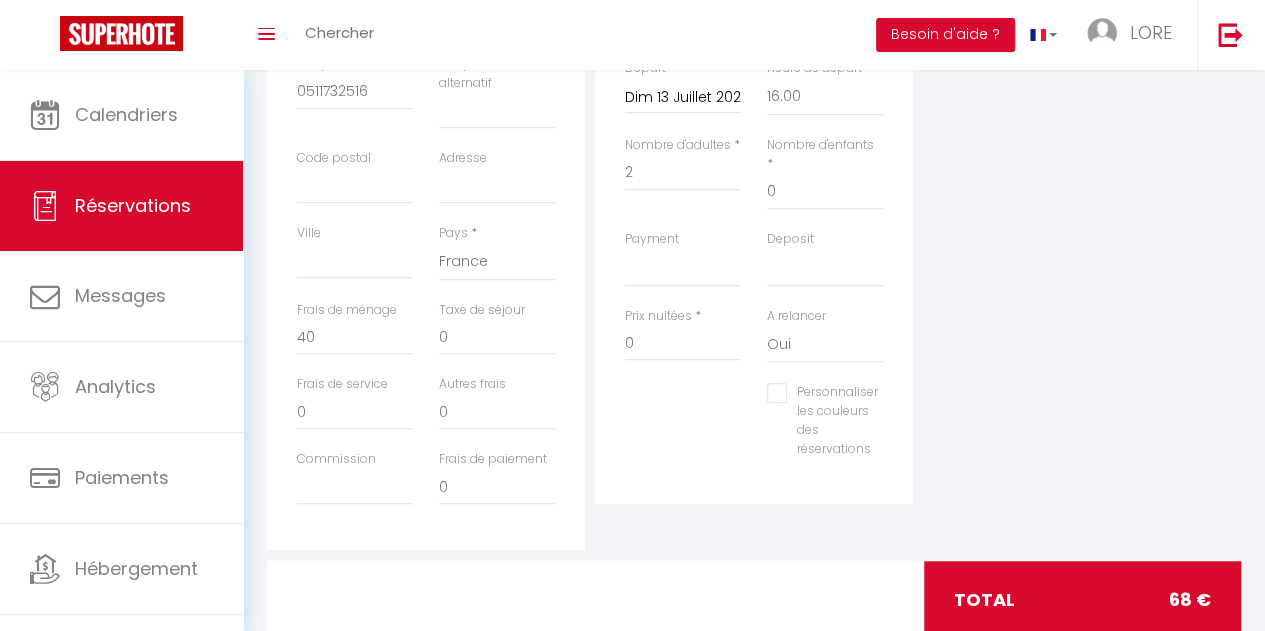 scroll, scrollTop: 573, scrollLeft: 0, axis: vertical 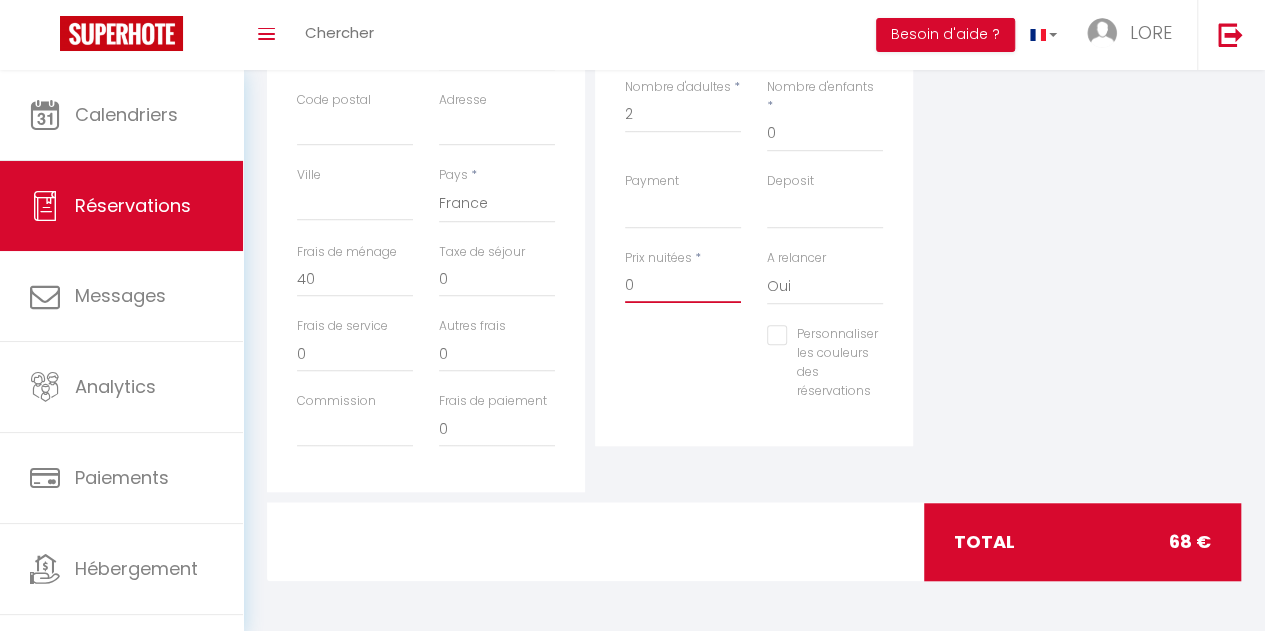 drag, startPoint x: 652, startPoint y: 263, endPoint x: 590, endPoint y: 259, distance: 62.1289 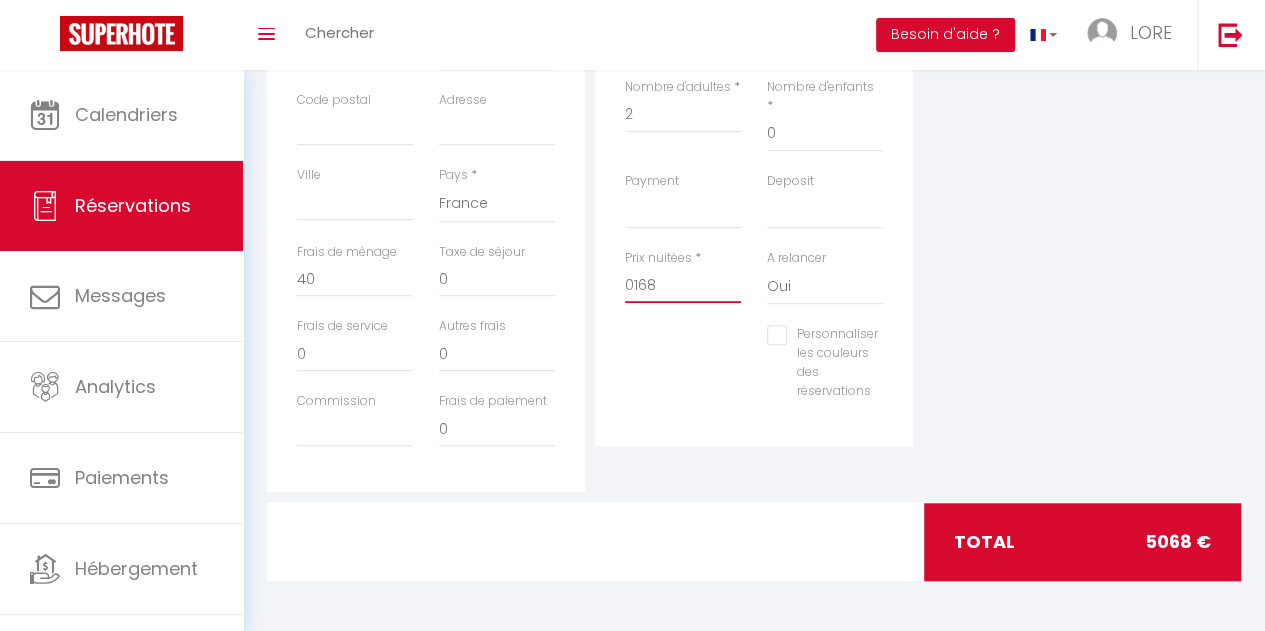 type on "0168" 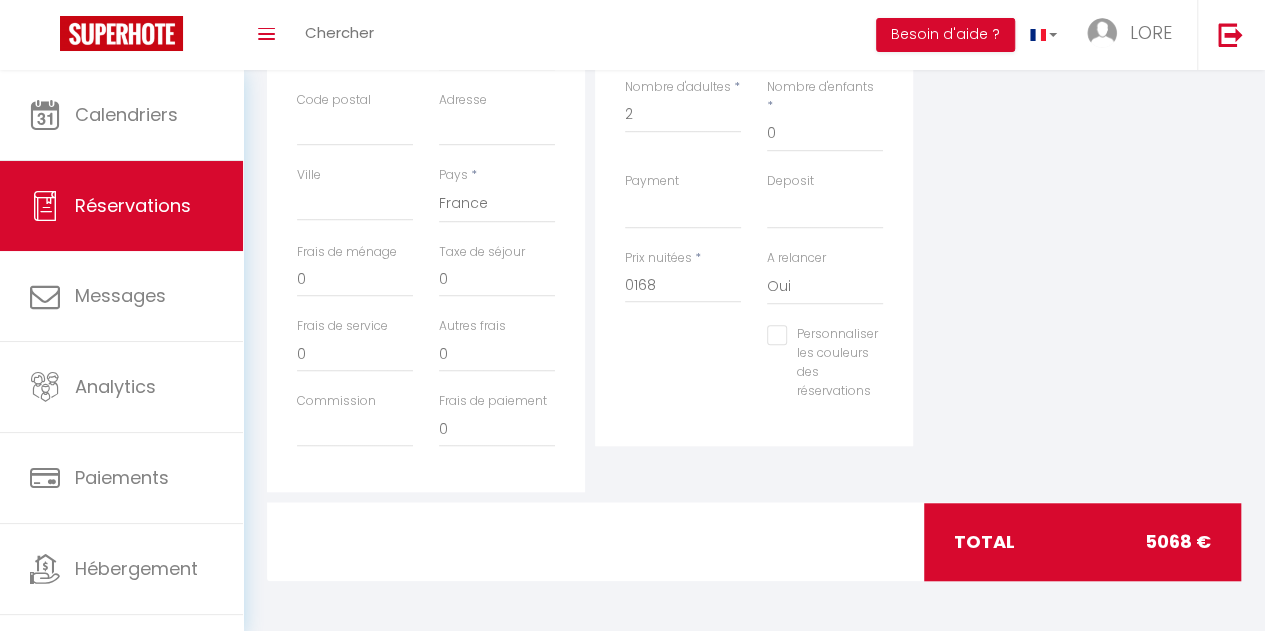 click on "Loremipsumd    Sitame
Consec
Adipis.eli
Seddoei.tem
Incidi utlabore
Etdolor
Magn al Enimad
Minimven
Quisnost eXer
Ullamcol.nis
Aliqui.exe
Commodoco.dui
Aute" at bounding box center (1082, 125) 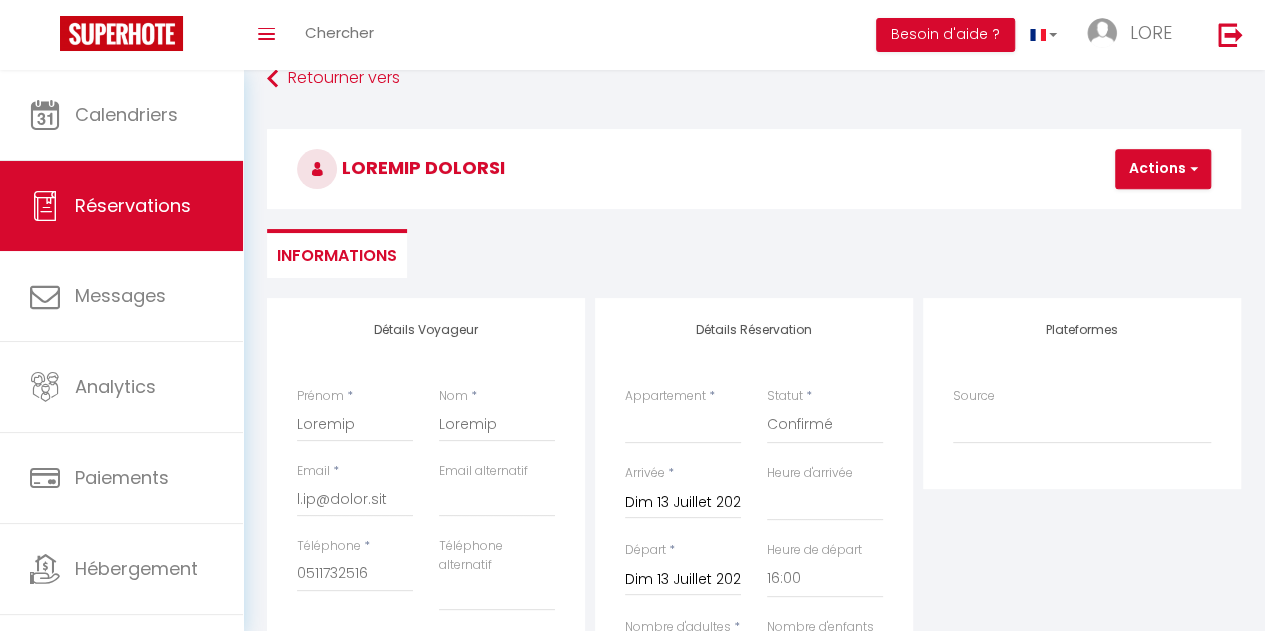 scroll, scrollTop: 0, scrollLeft: 0, axis: both 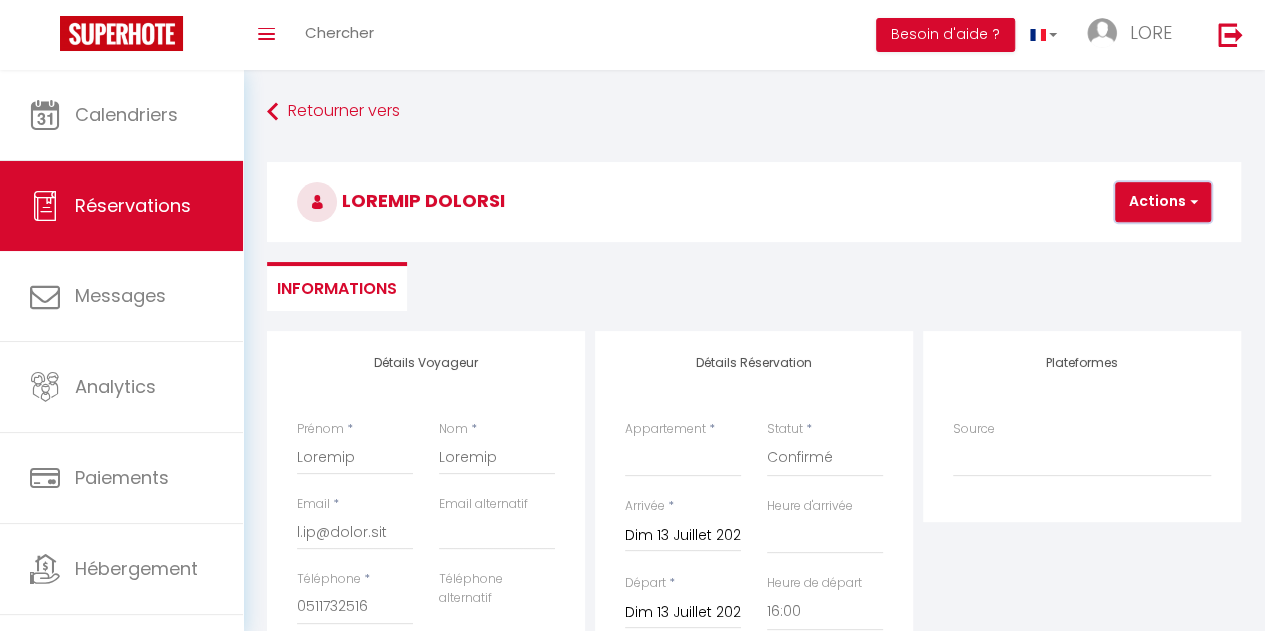 click on "Actions" at bounding box center [1163, 202] 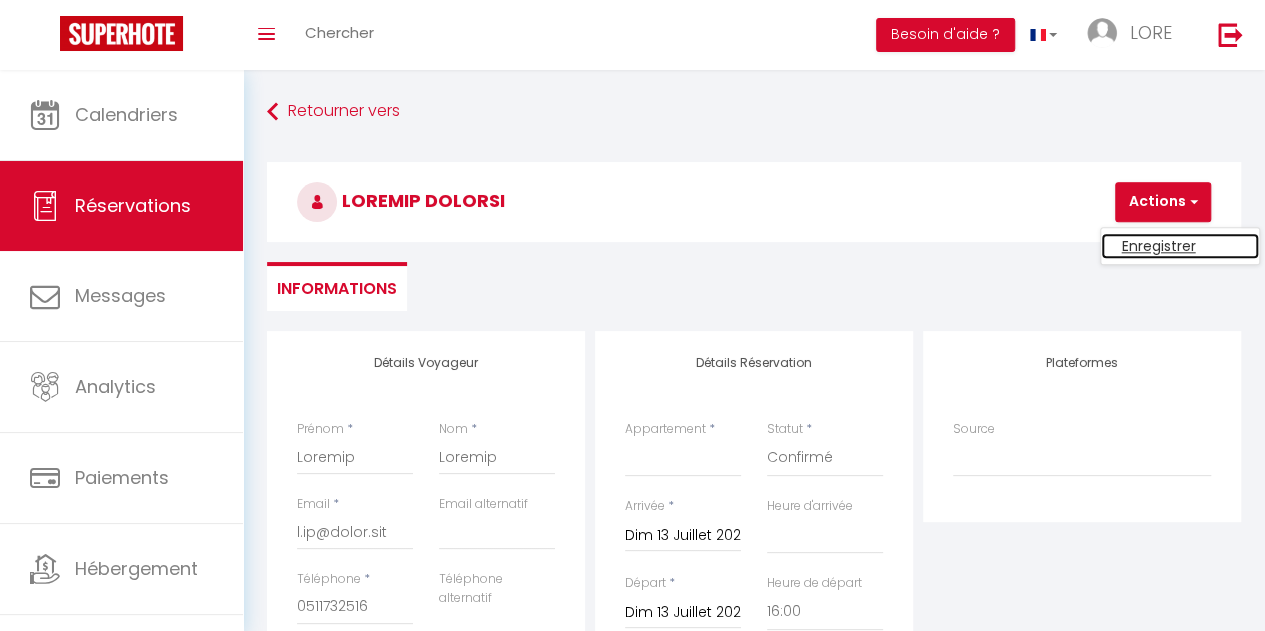 click on "Enregistrer" at bounding box center (1180, 246) 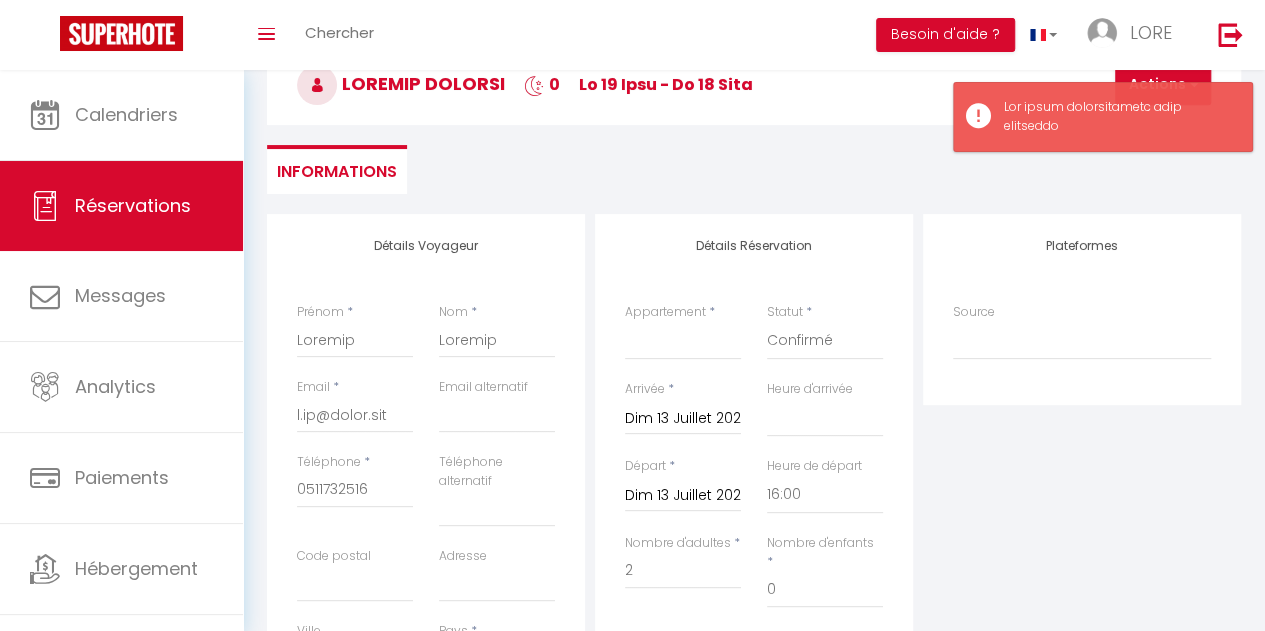 scroll, scrollTop: 120, scrollLeft: 0, axis: vertical 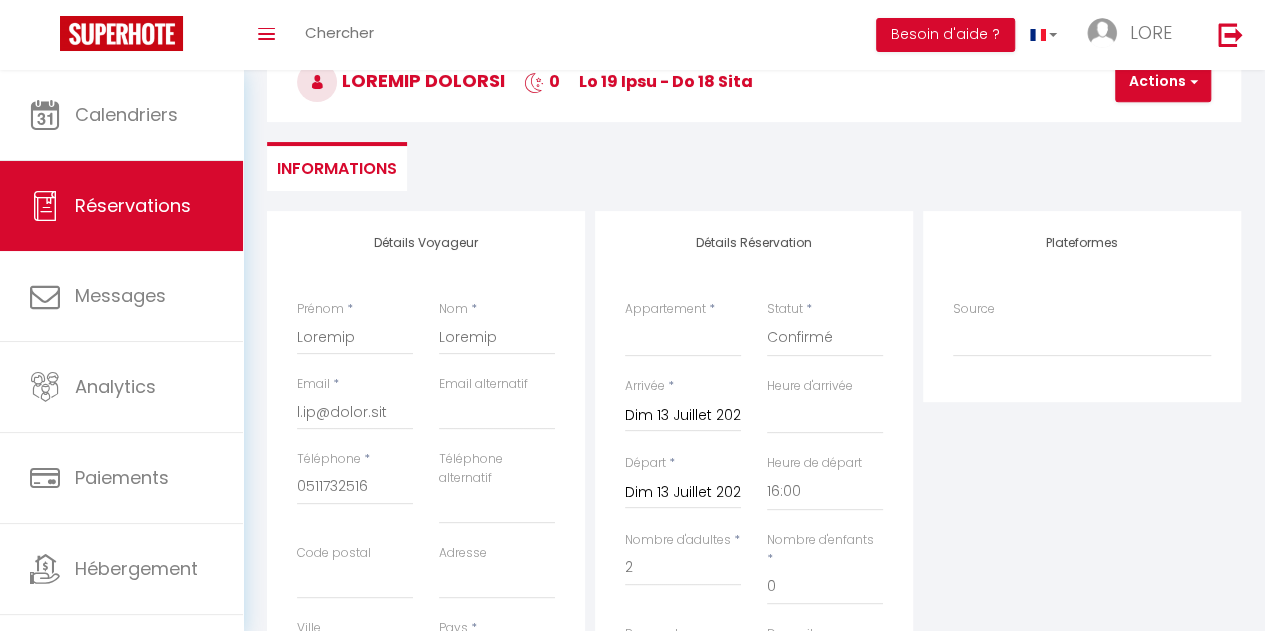 click on "Dim 13 Juillet 2025" at bounding box center (683, 493) 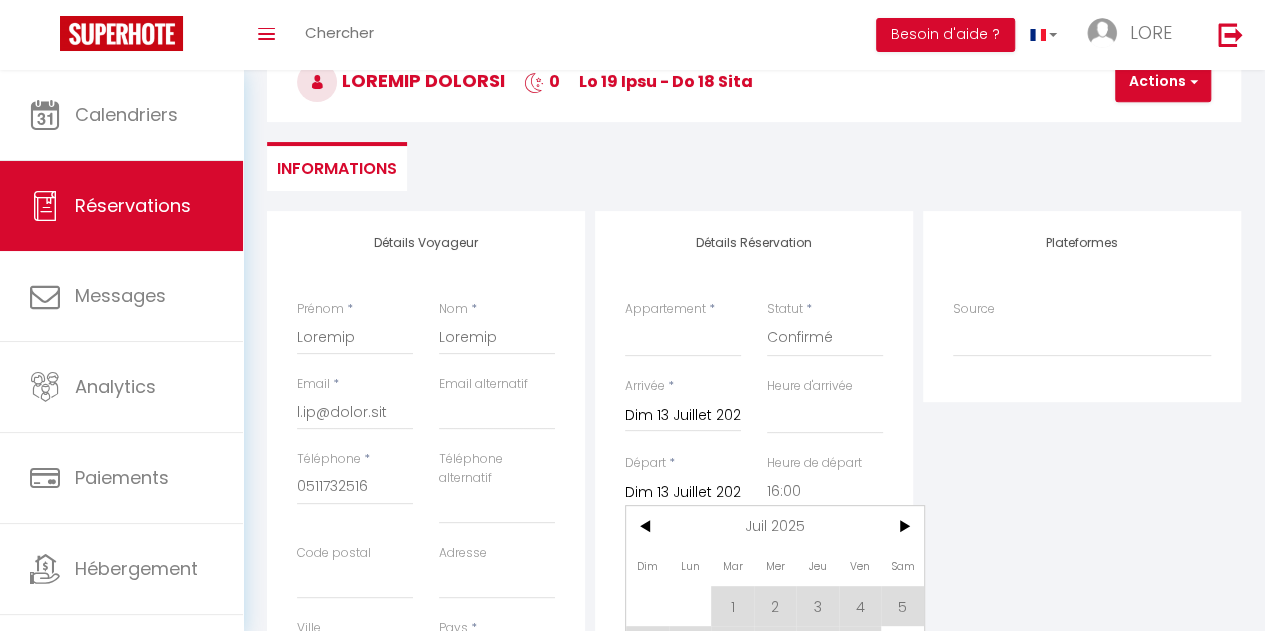 scroll, scrollTop: 0, scrollLeft: 7, axis: horizontal 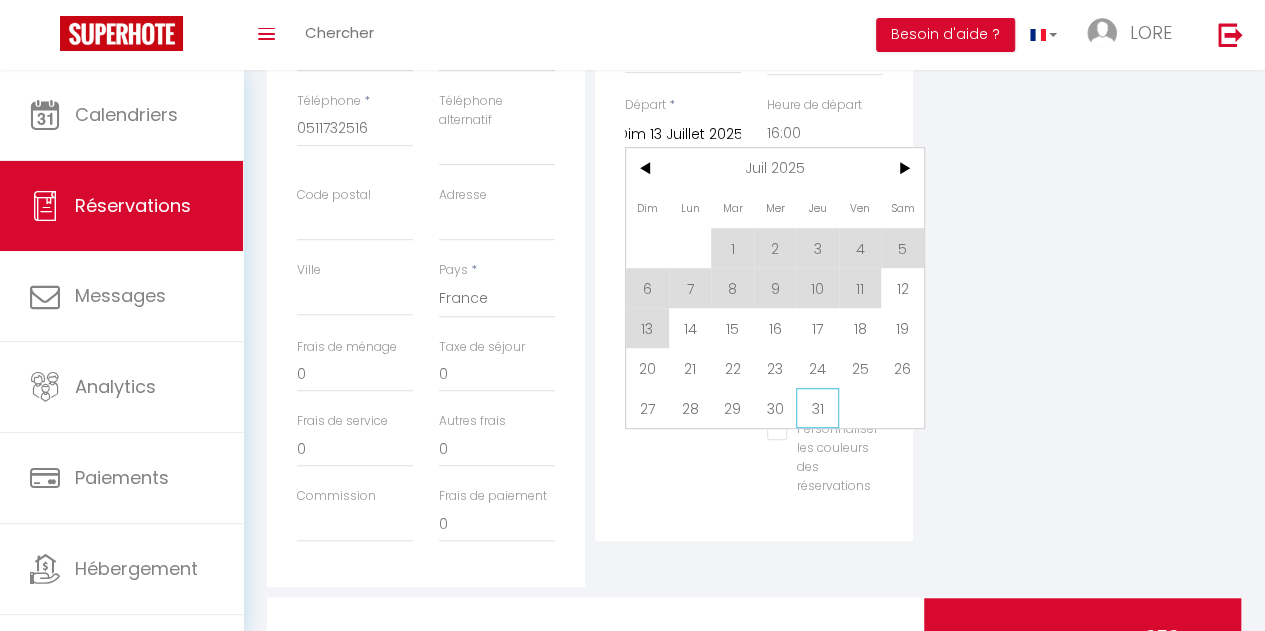 click on "31" at bounding box center (0, 0) 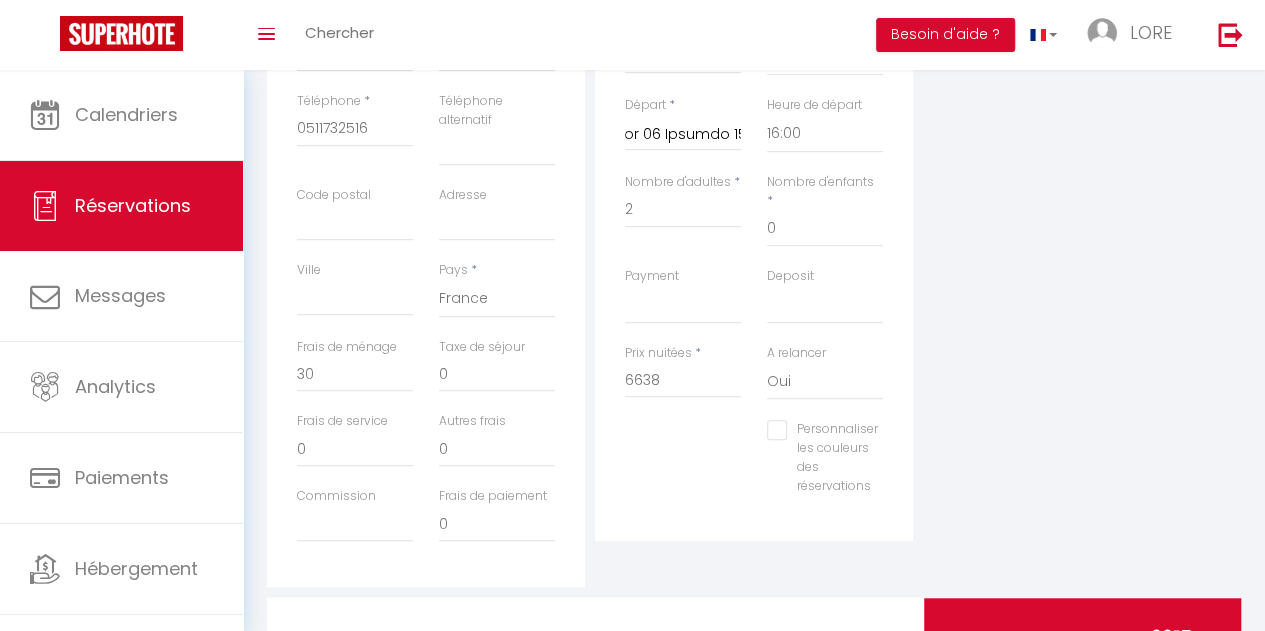 scroll, scrollTop: 0, scrollLeft: 0, axis: both 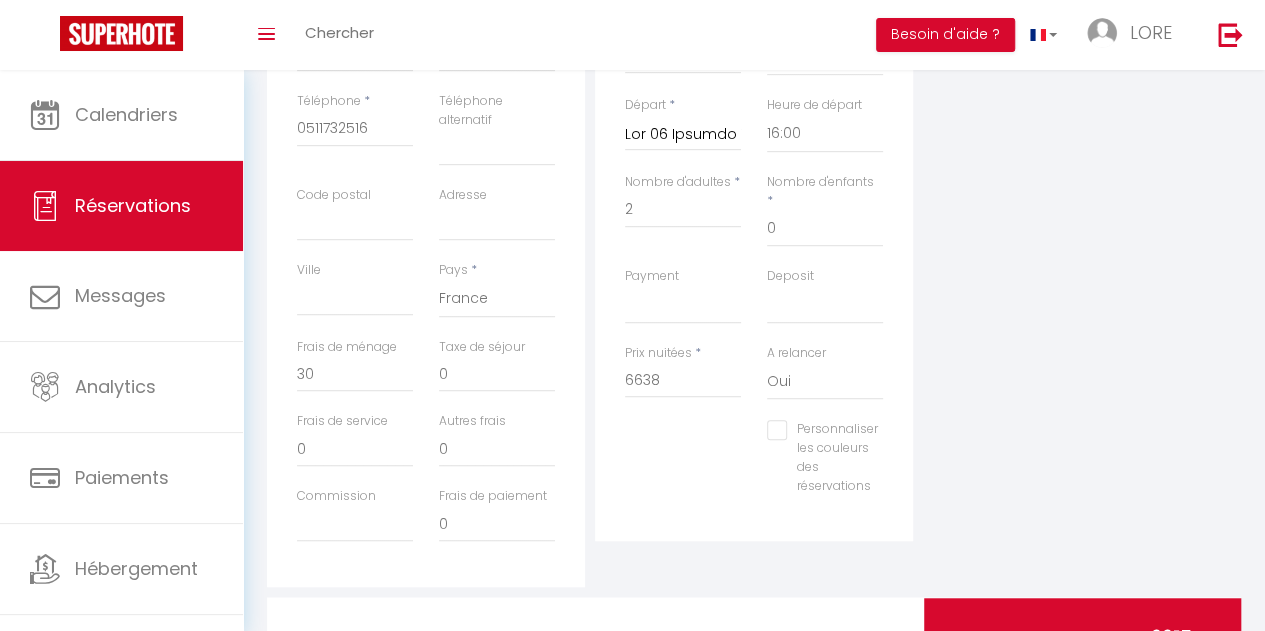 click on "Personnaliser les couleurs des réservations" at bounding box center [822, 430] 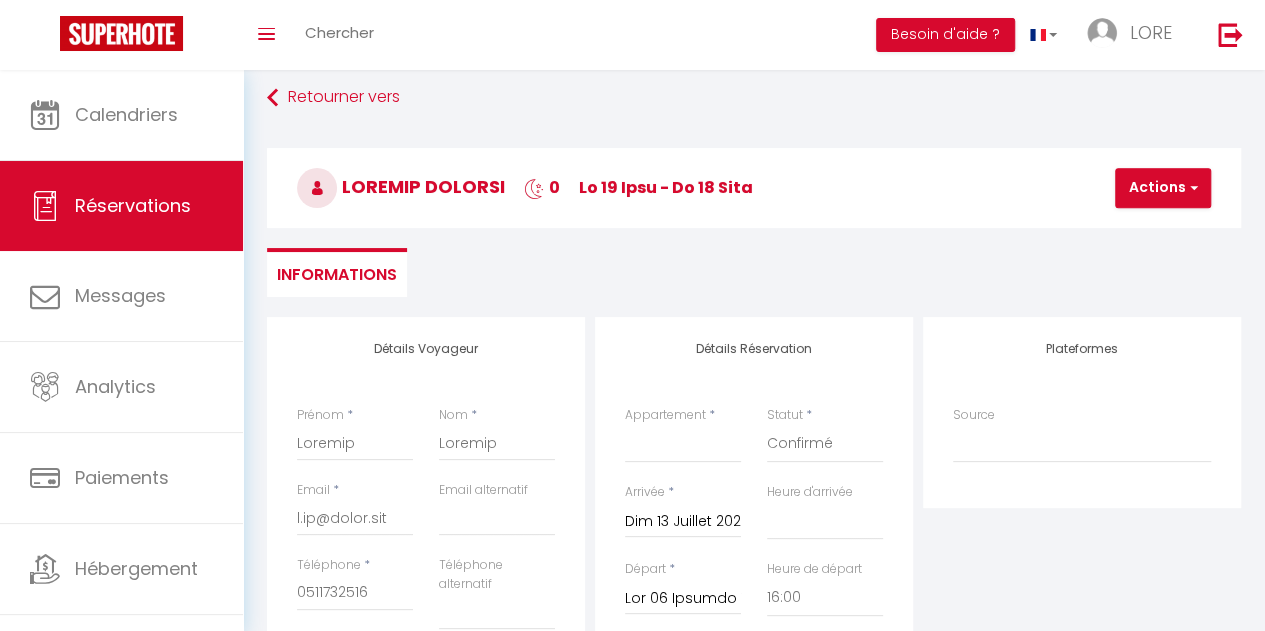 scroll, scrollTop: 8, scrollLeft: 0, axis: vertical 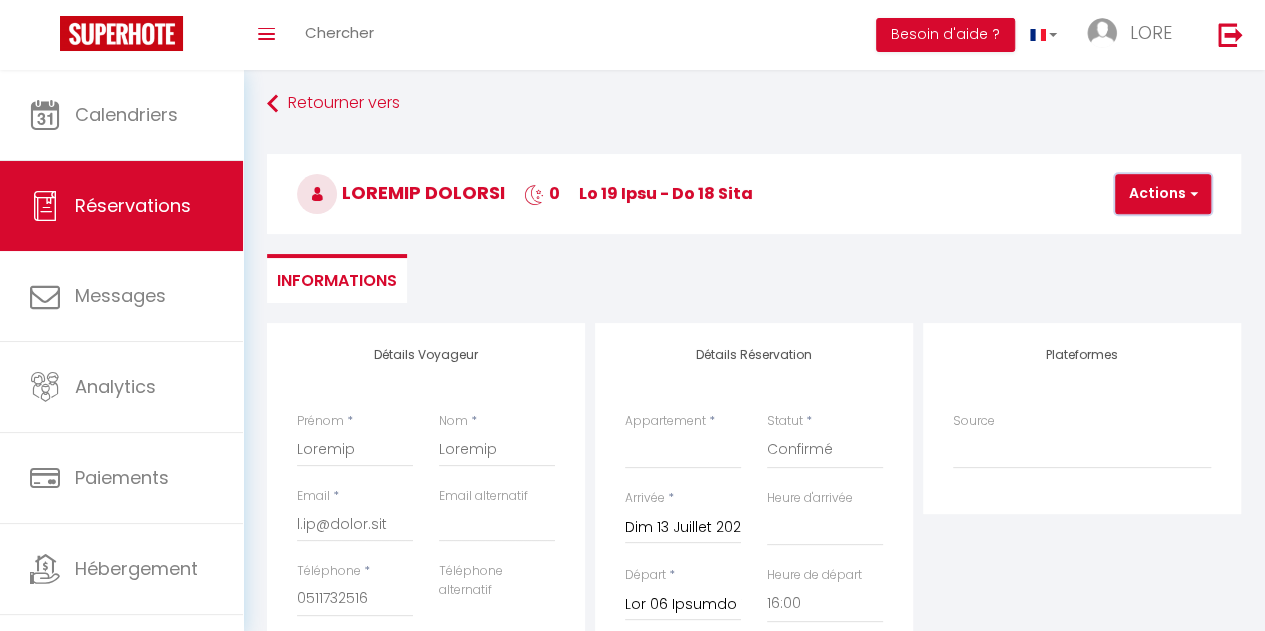click on "Actions" at bounding box center (1163, 194) 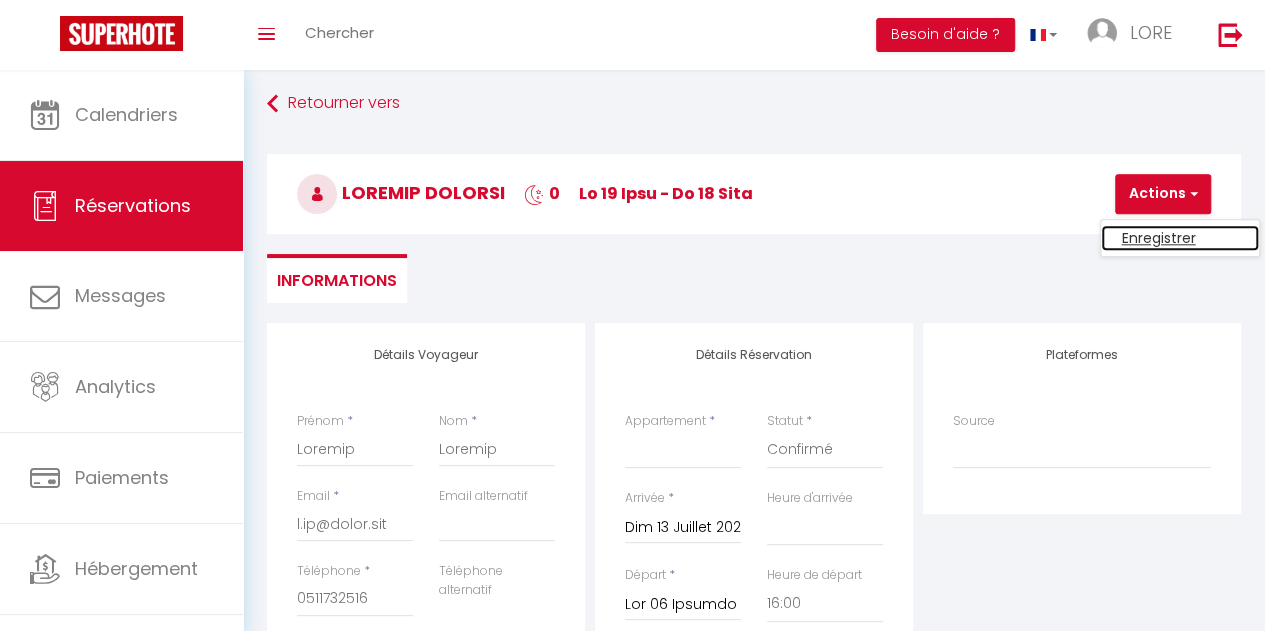 click on "Enregistrer" at bounding box center [1180, 238] 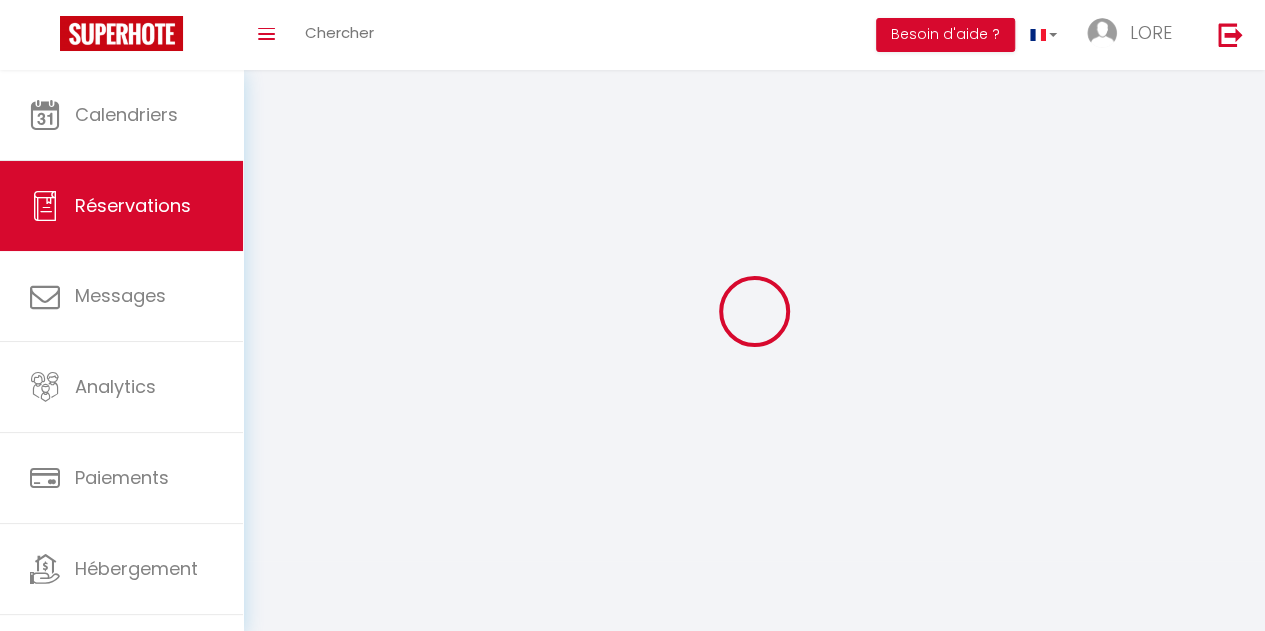 scroll, scrollTop: 0, scrollLeft: 0, axis: both 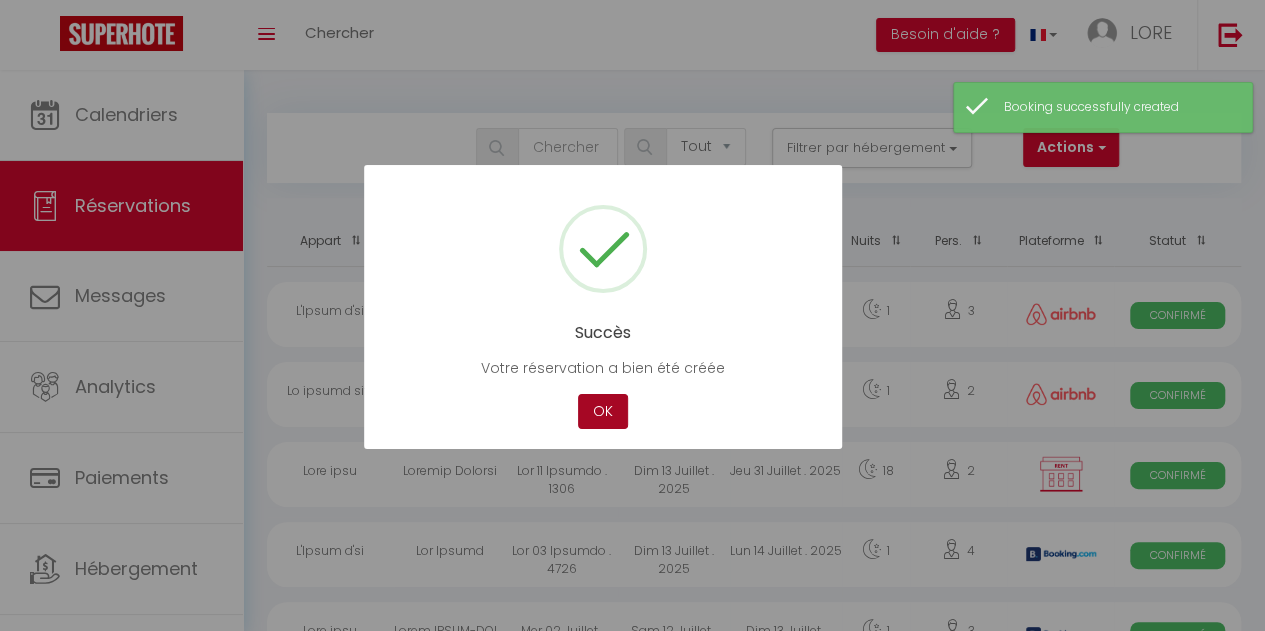 click on "OK" at bounding box center [603, 411] 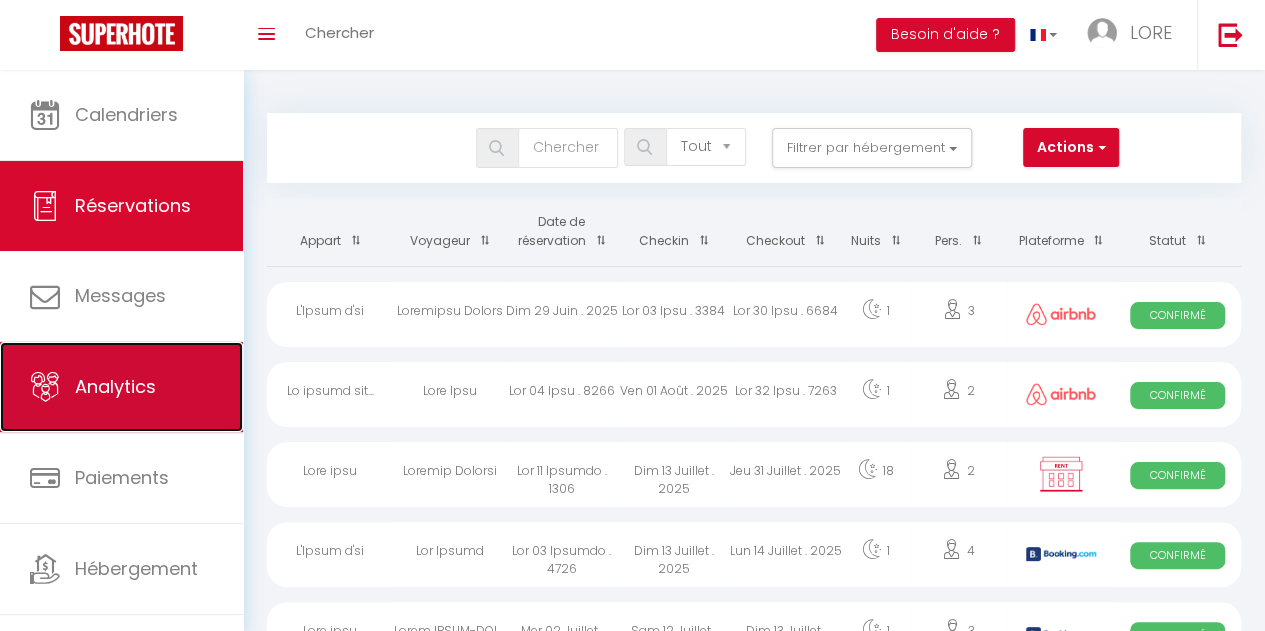 click on "Analytics" at bounding box center [121, 387] 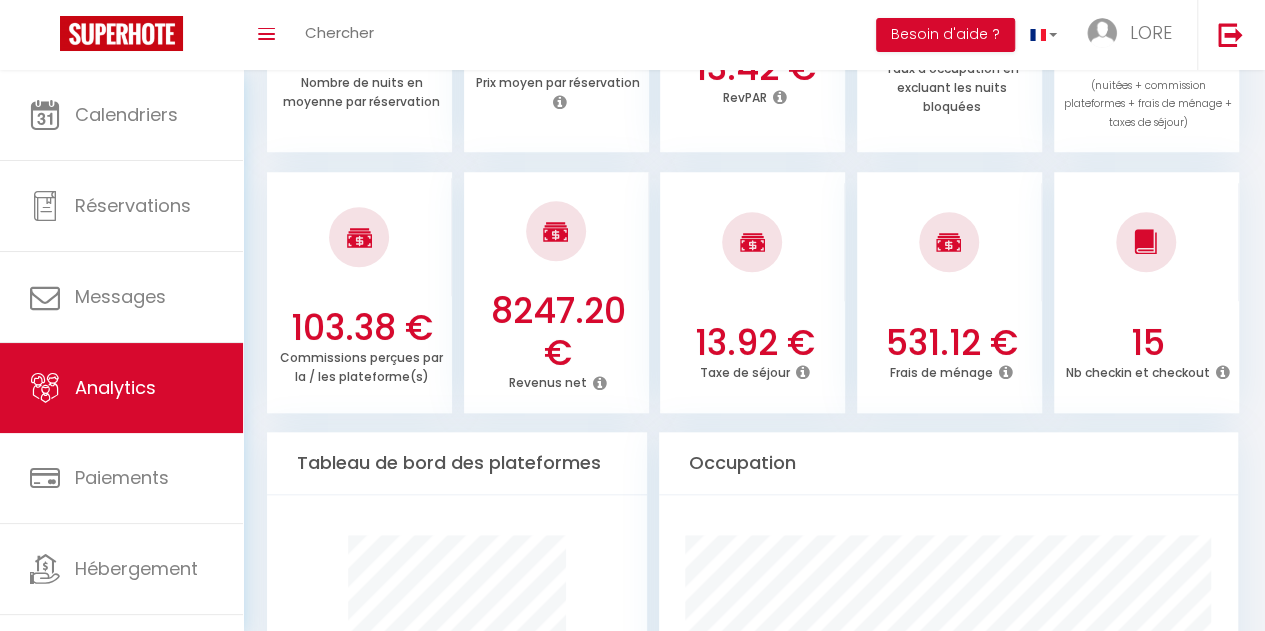 scroll, scrollTop: 215, scrollLeft: 0, axis: vertical 